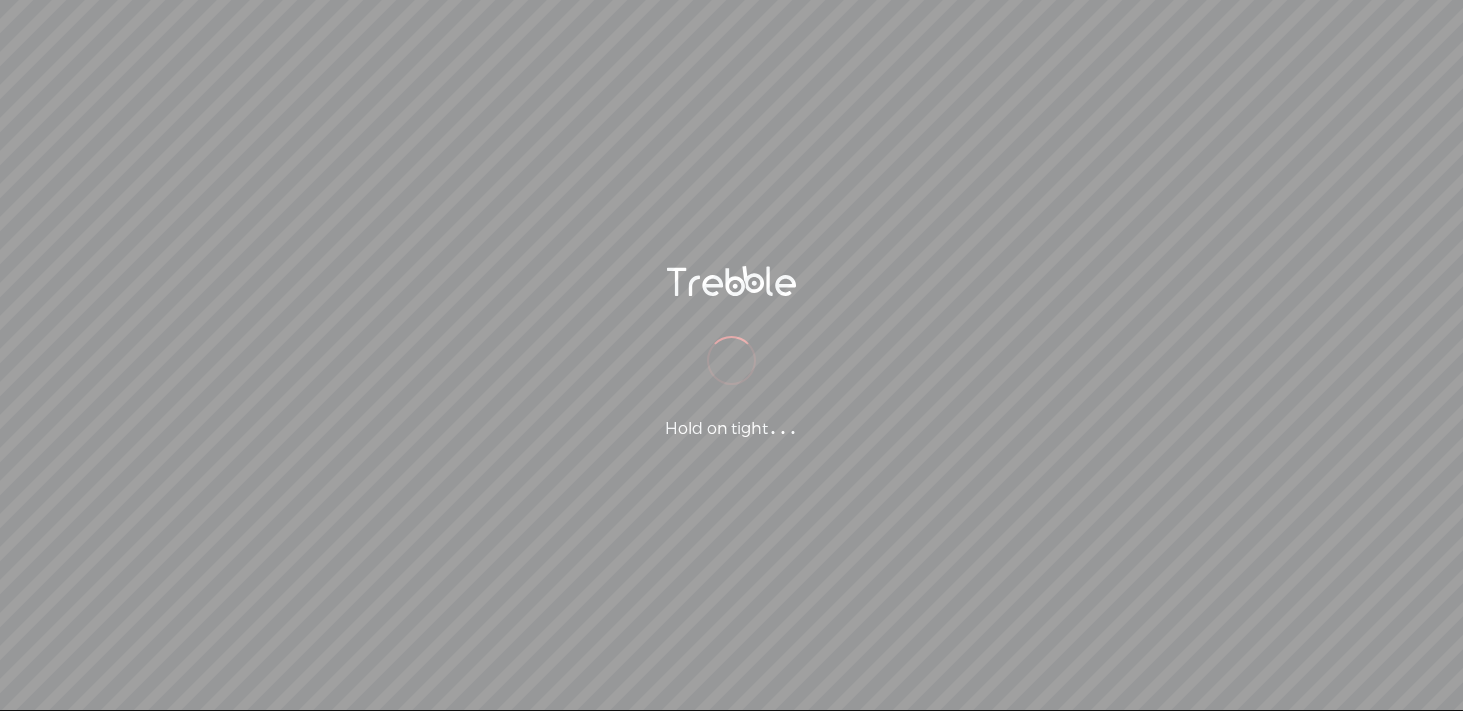 scroll, scrollTop: 0, scrollLeft: 0, axis: both 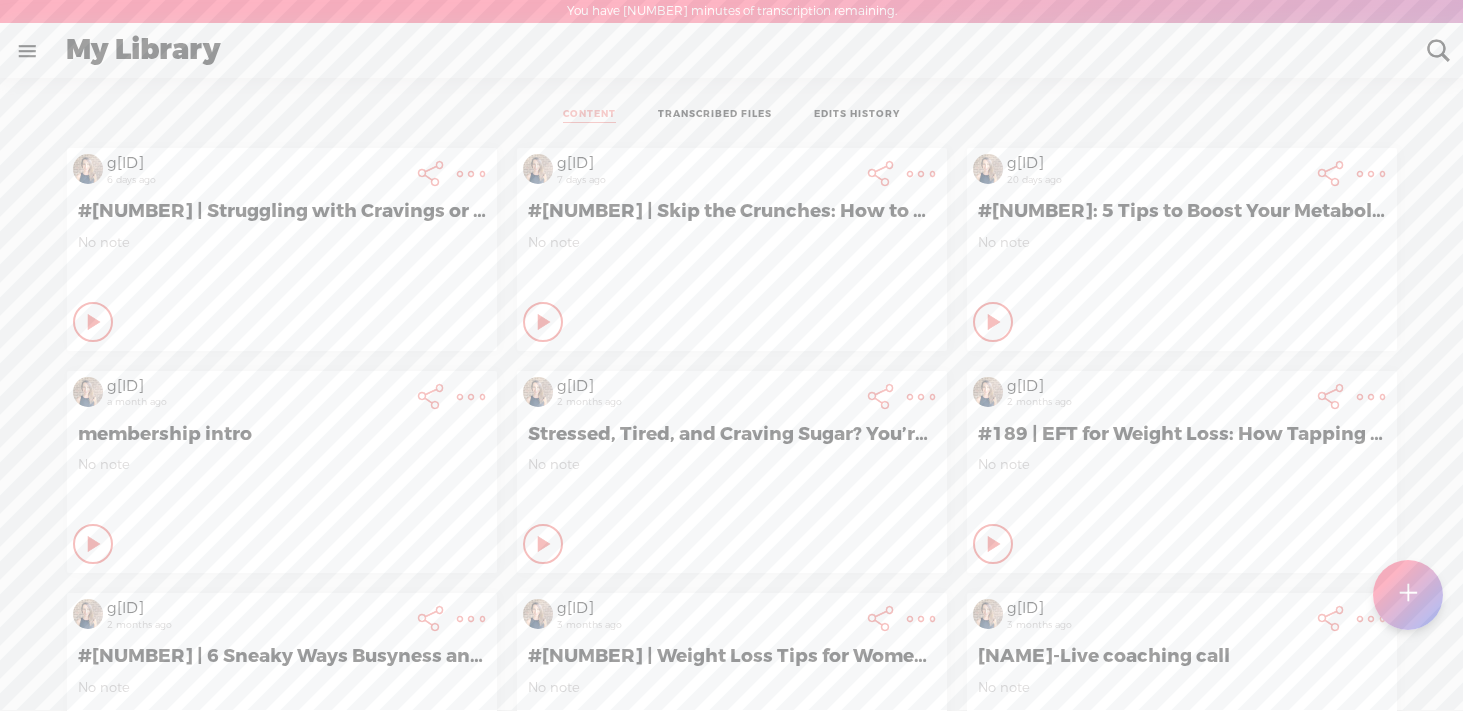 click at bounding box center (1407, 595) 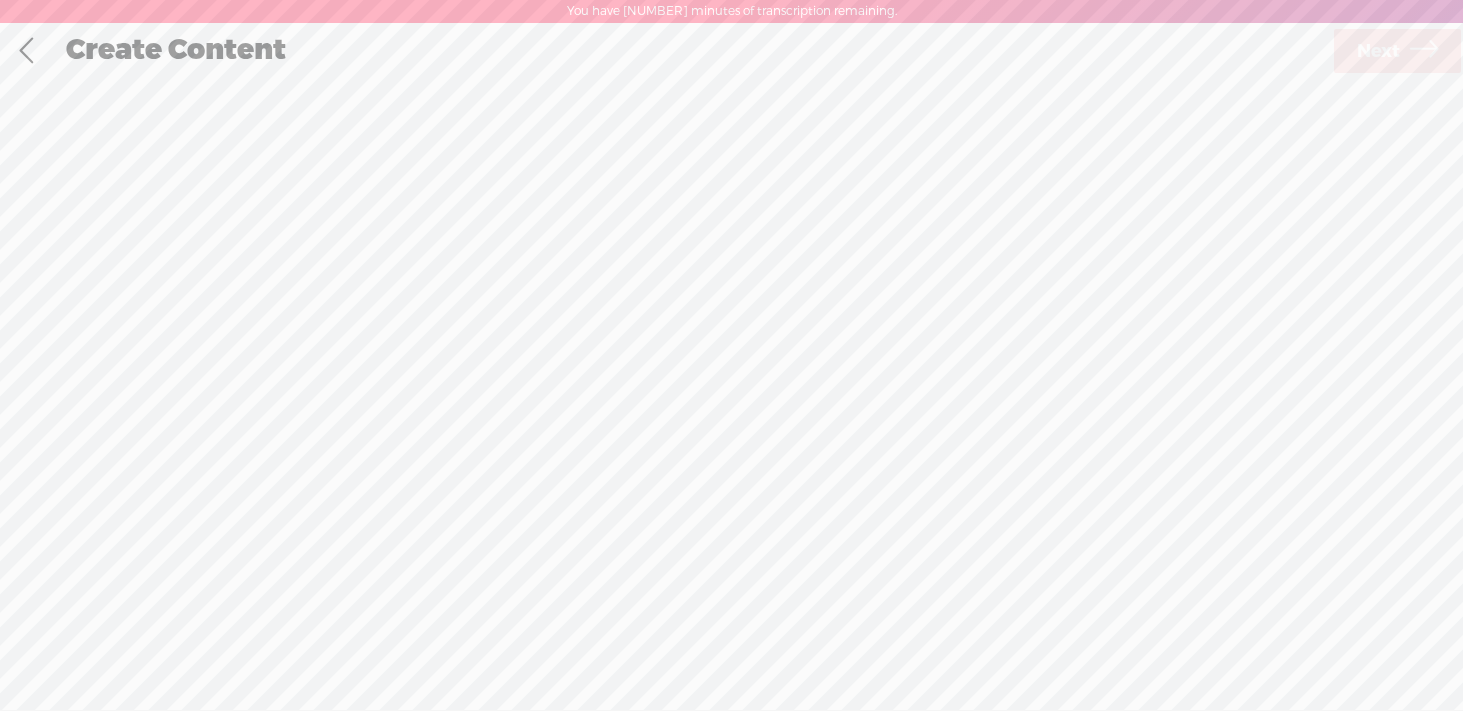scroll, scrollTop: 1, scrollLeft: 0, axis: vertical 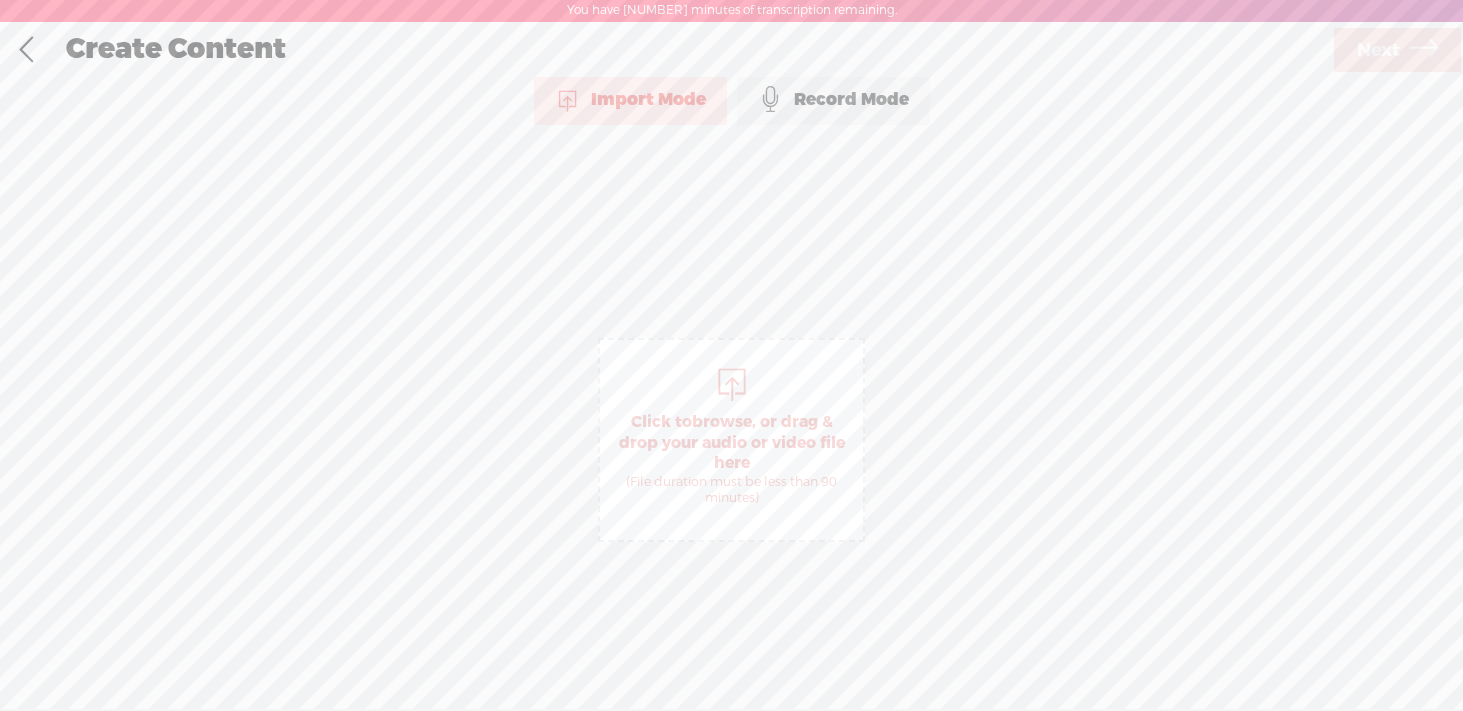 click on "browse" at bounding box center [722, 422] 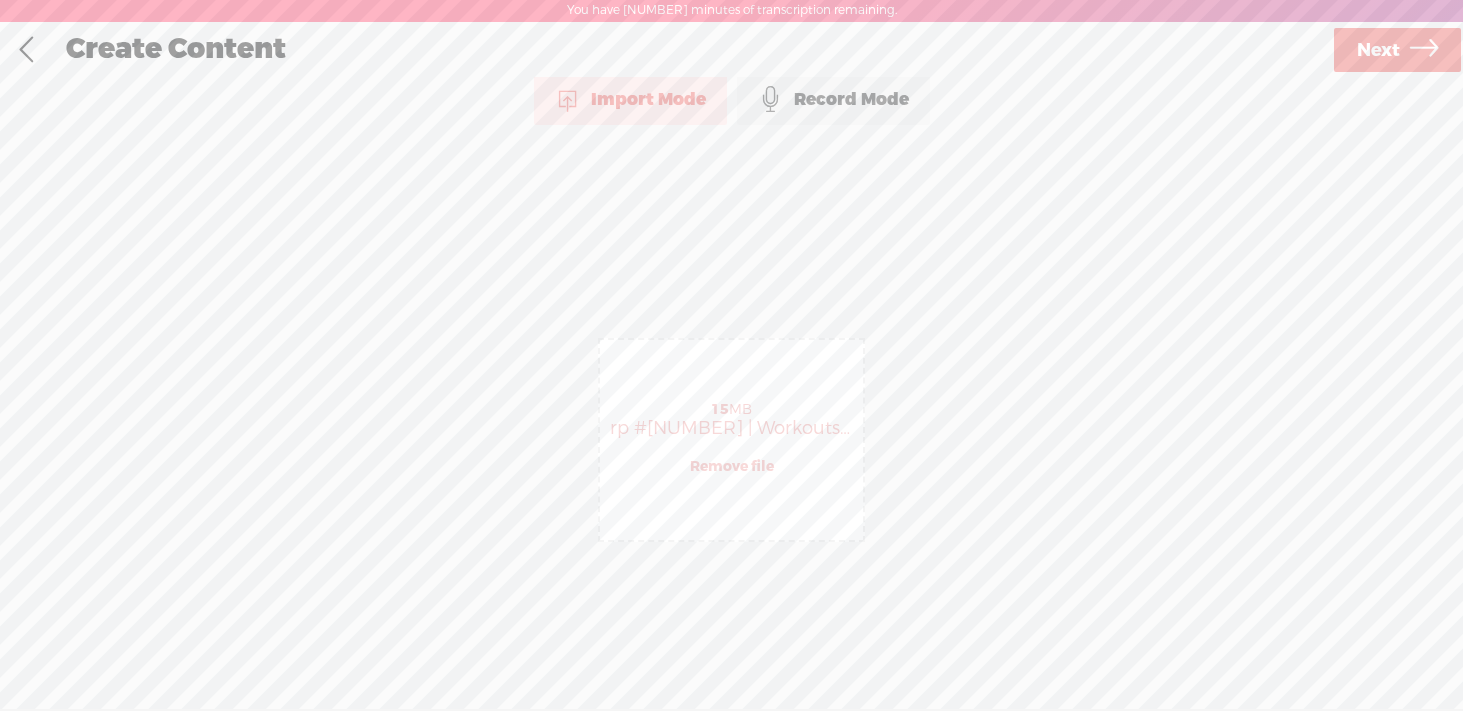 click on "Next" at bounding box center (1397, 50) 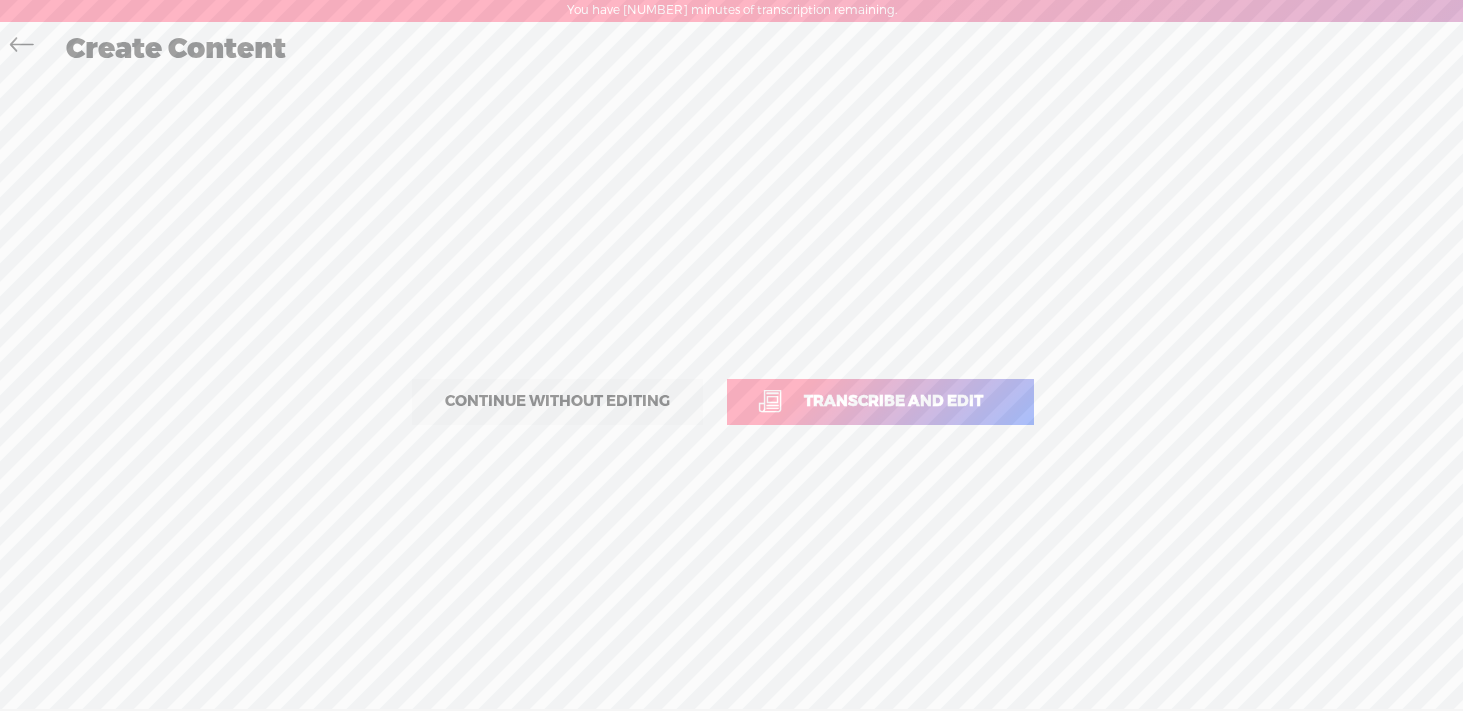 click on "Transcribe and edit" at bounding box center [893, 401] 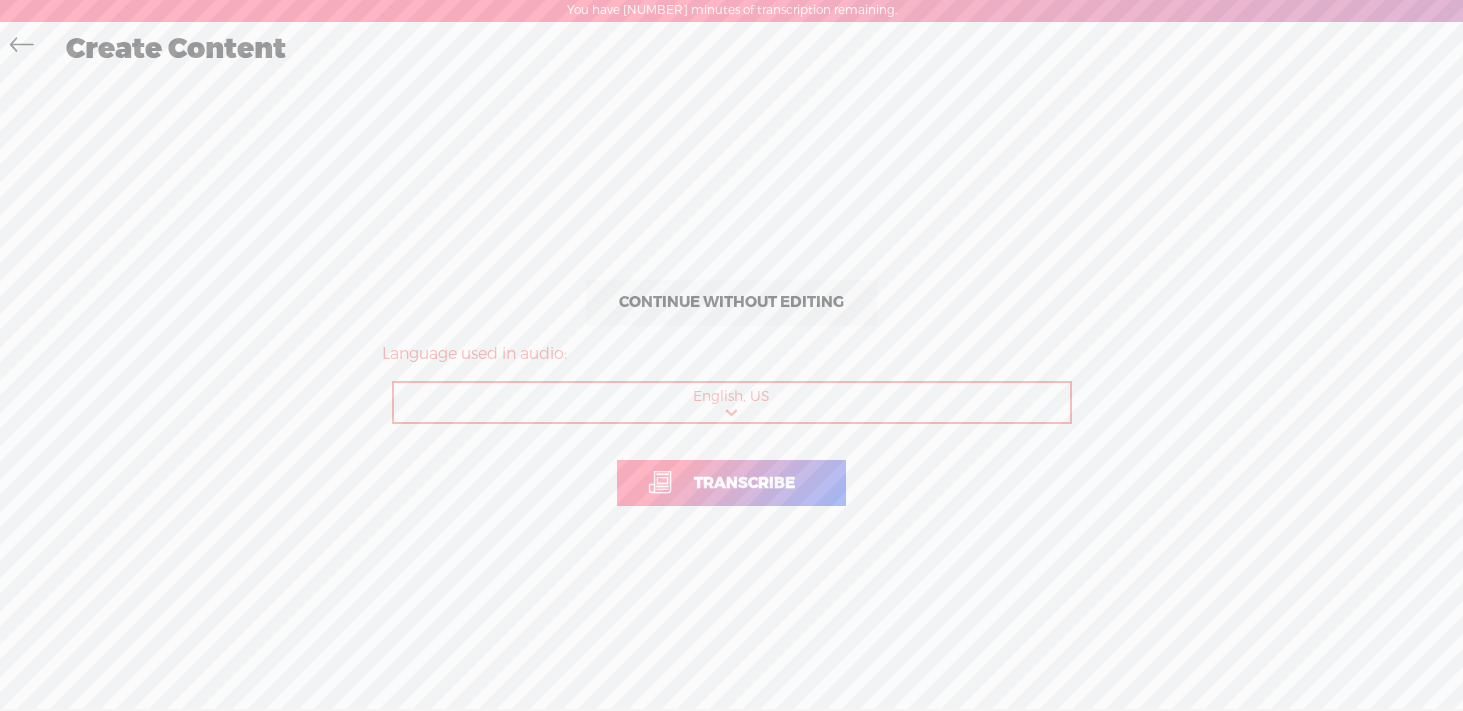 click on "Transcribe" at bounding box center [744, 483] 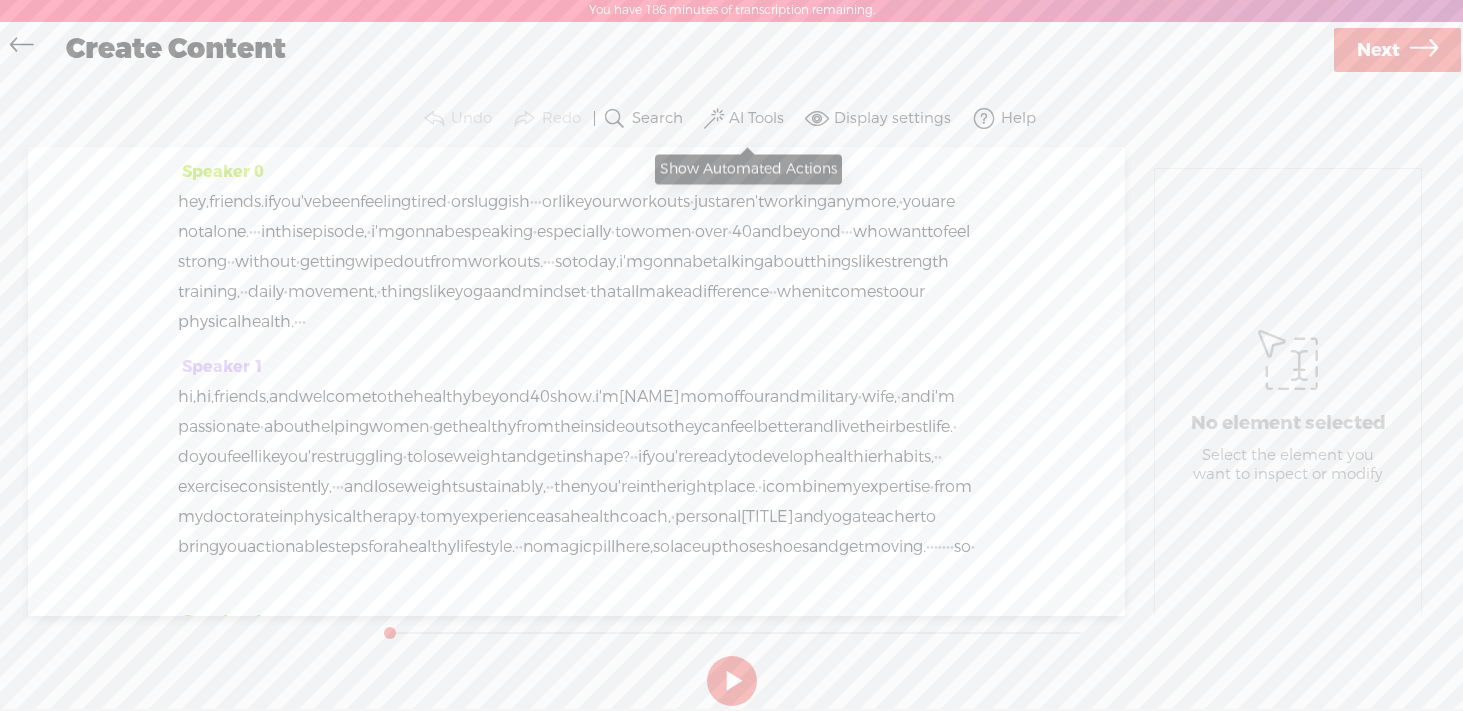 click on "AI Tools" at bounding box center [756, 119] 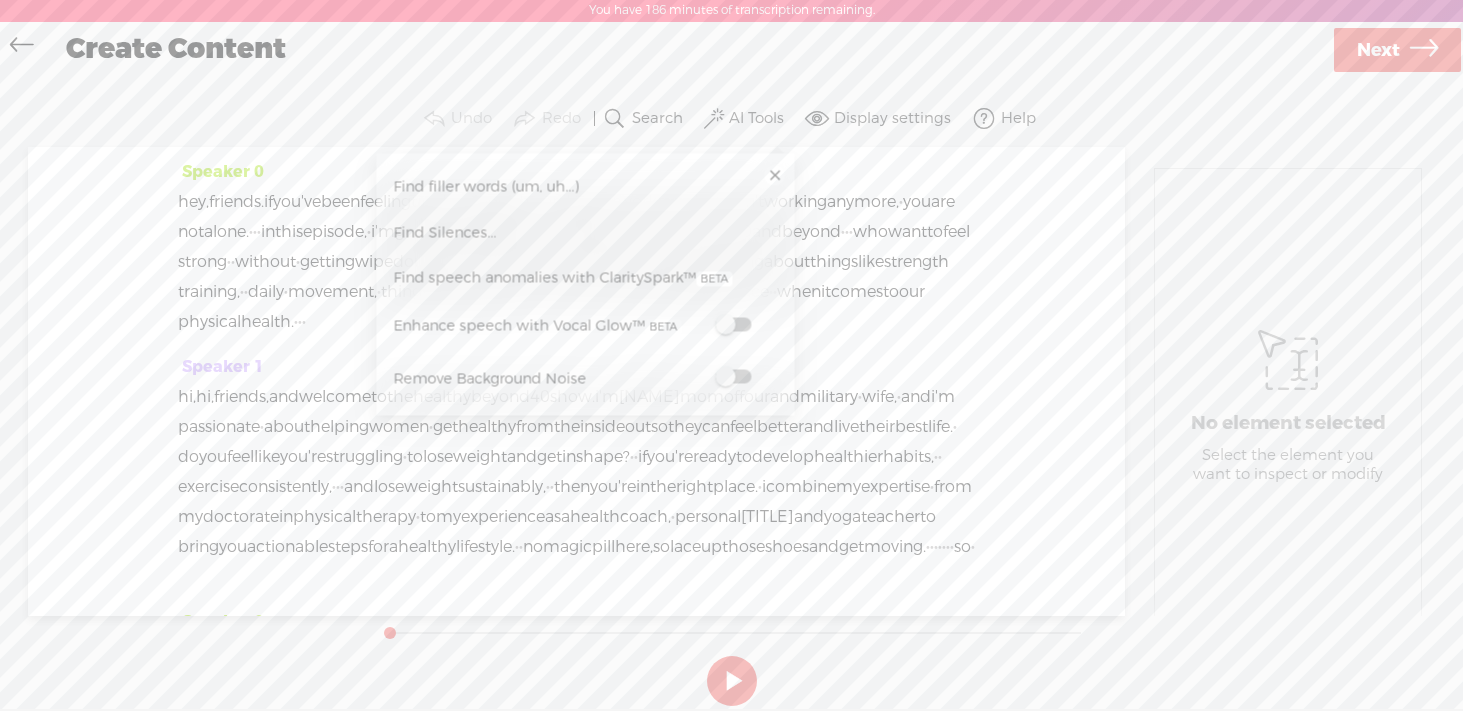 click on "Find Silences..." at bounding box center (585, 233) 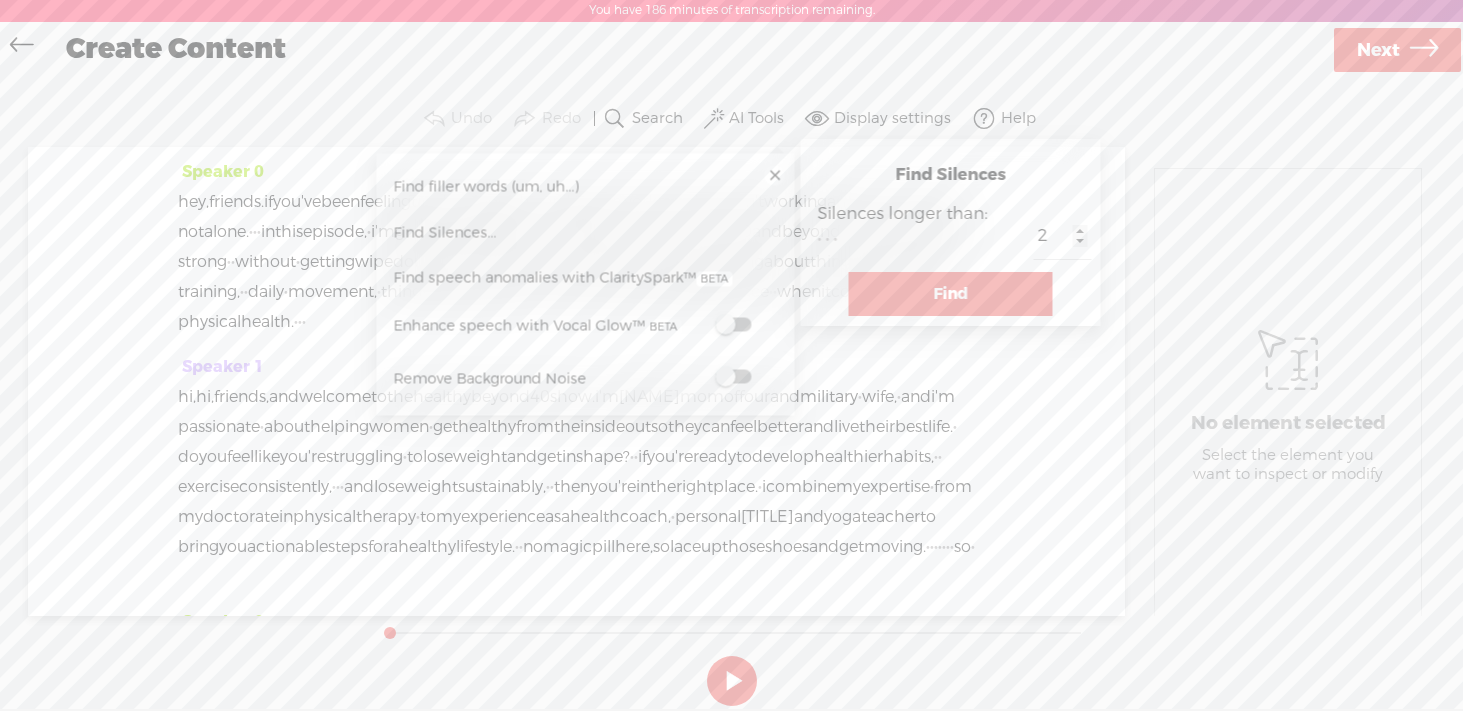 type on "2" 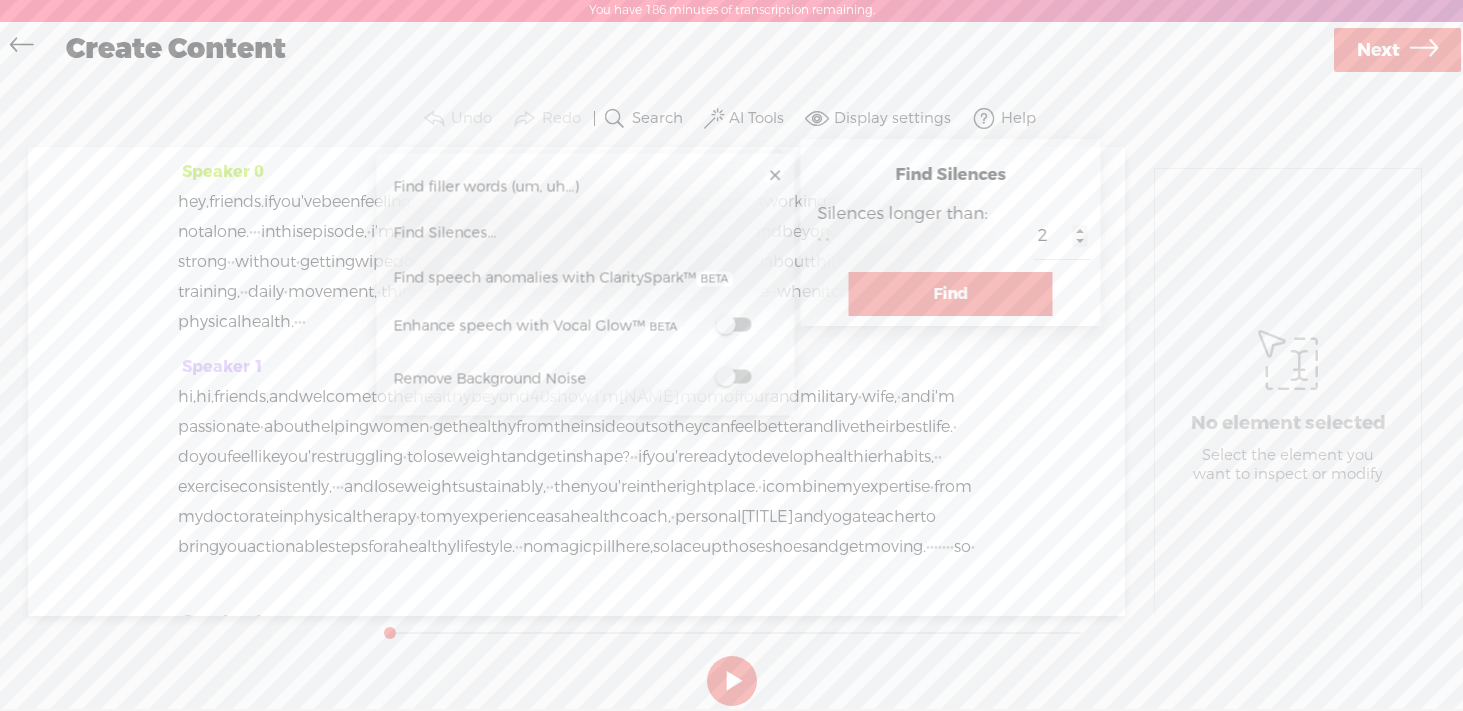 click on "Find" at bounding box center (951, 294) 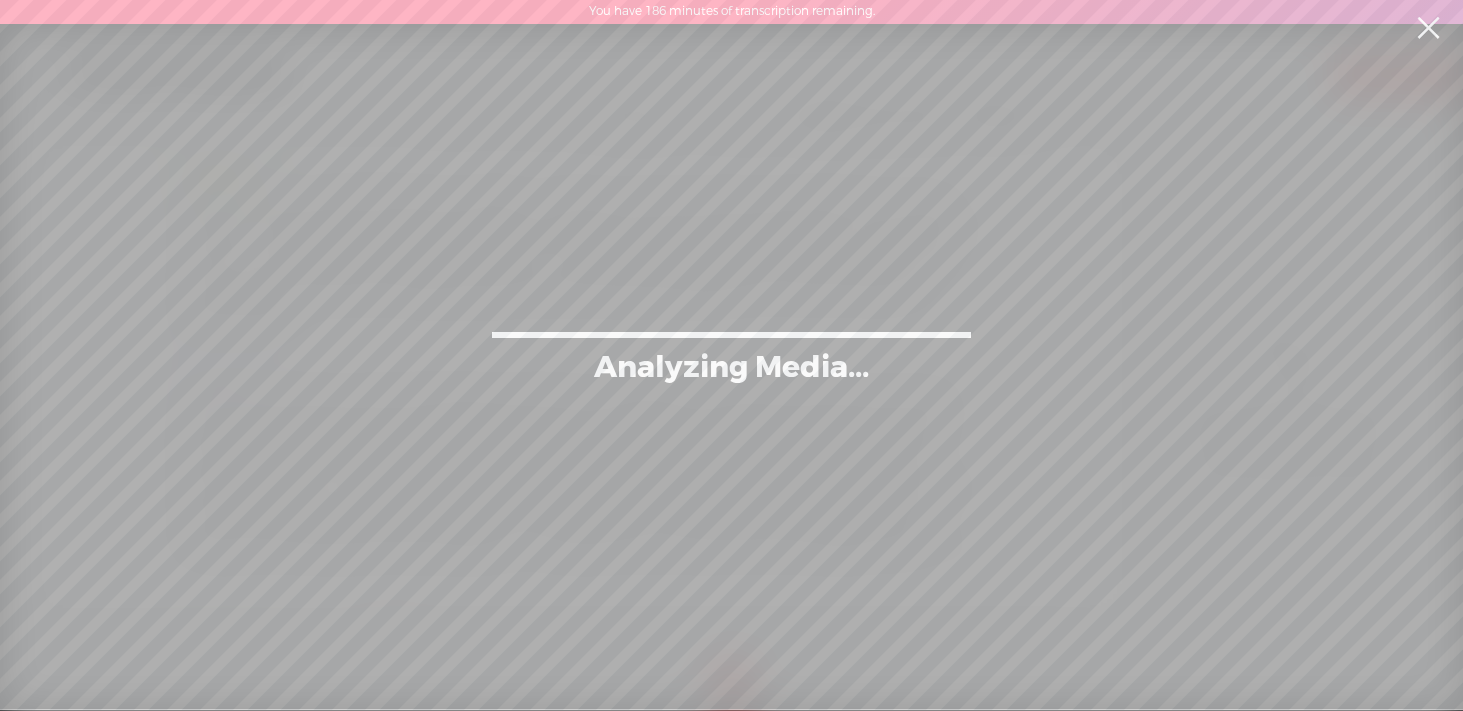 scroll, scrollTop: 0, scrollLeft: 0, axis: both 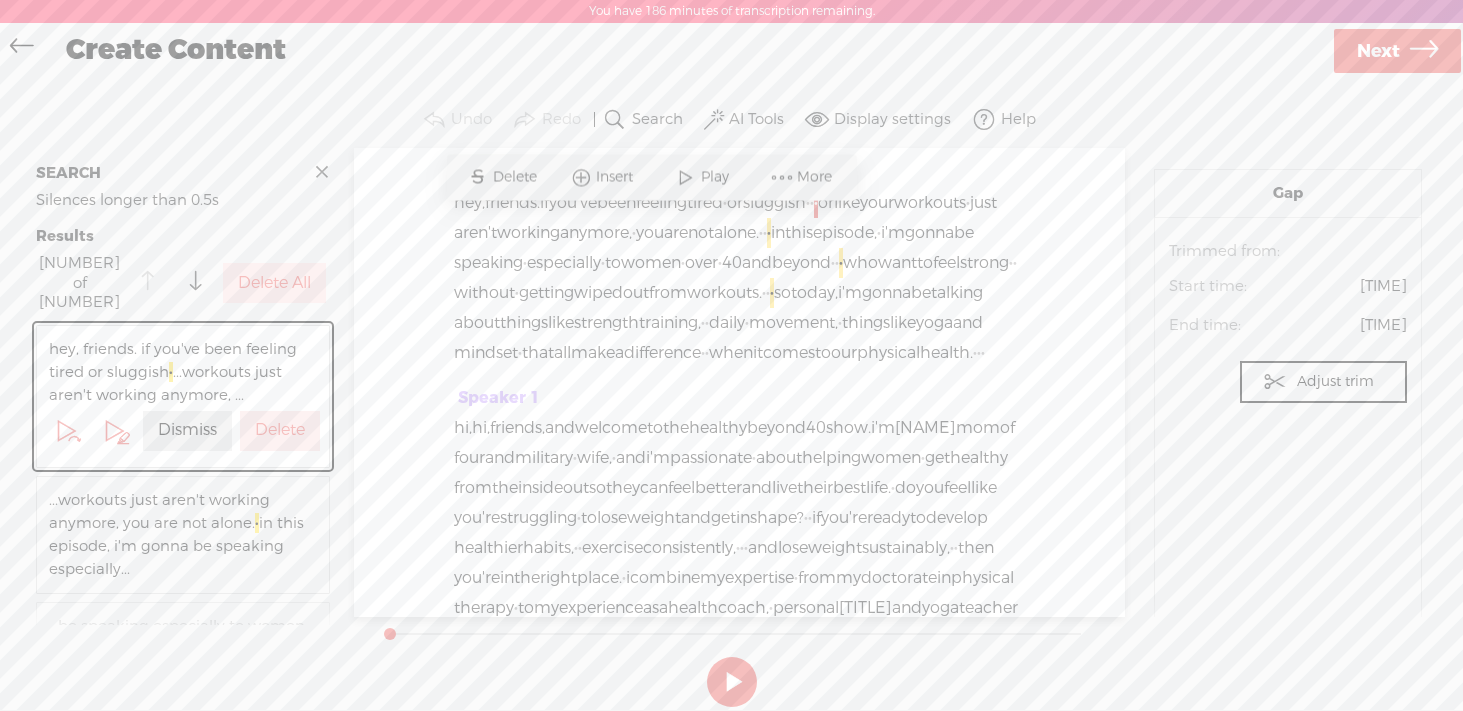 click on "Delete All" at bounding box center (274, 283) 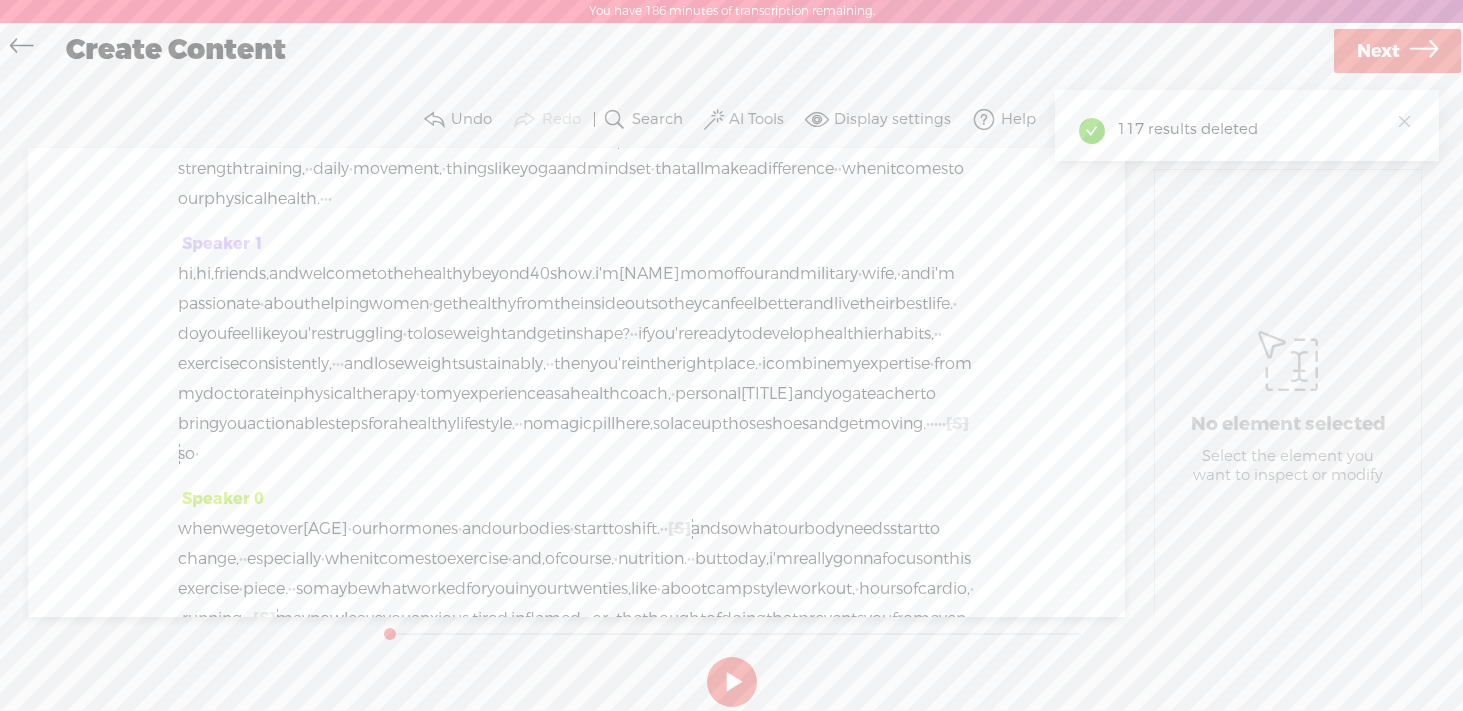 scroll, scrollTop: 116, scrollLeft: 0, axis: vertical 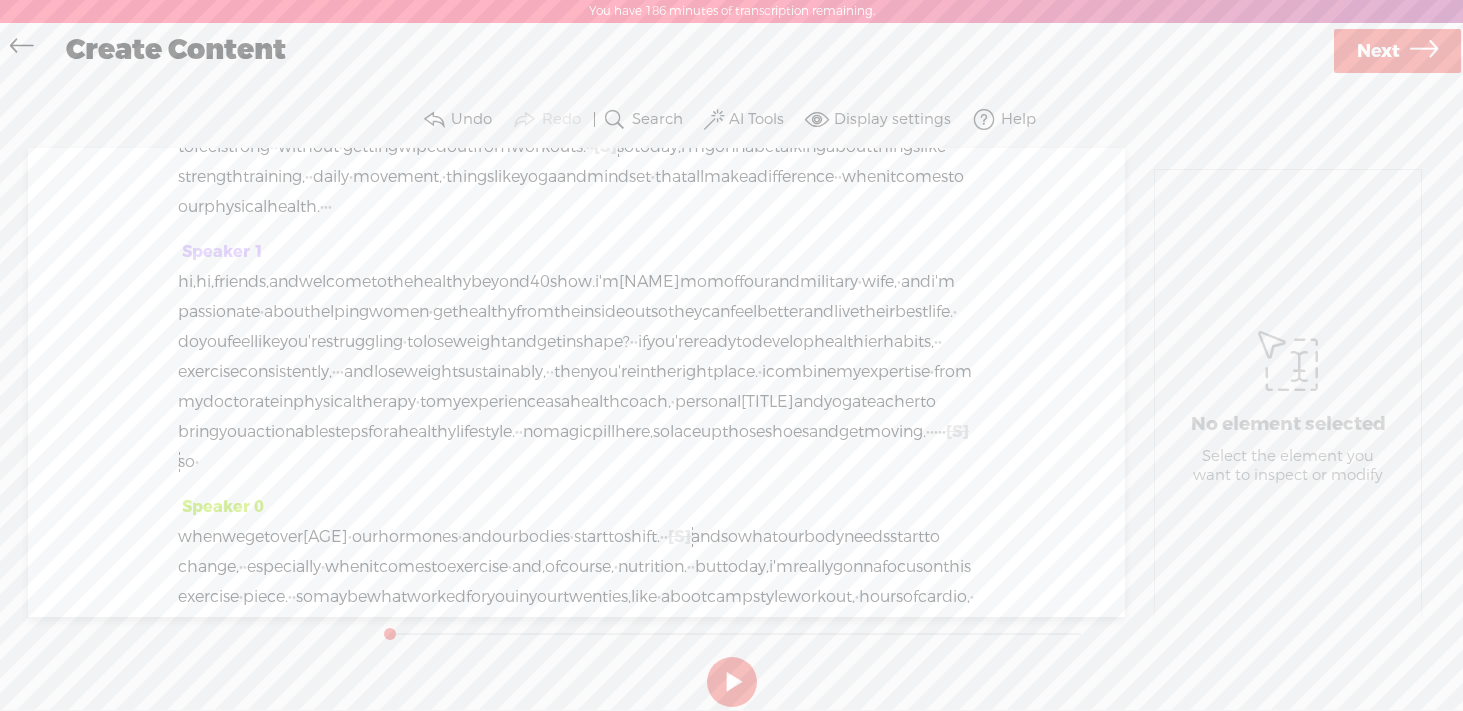 click on "·" at bounding box center [326, 207] 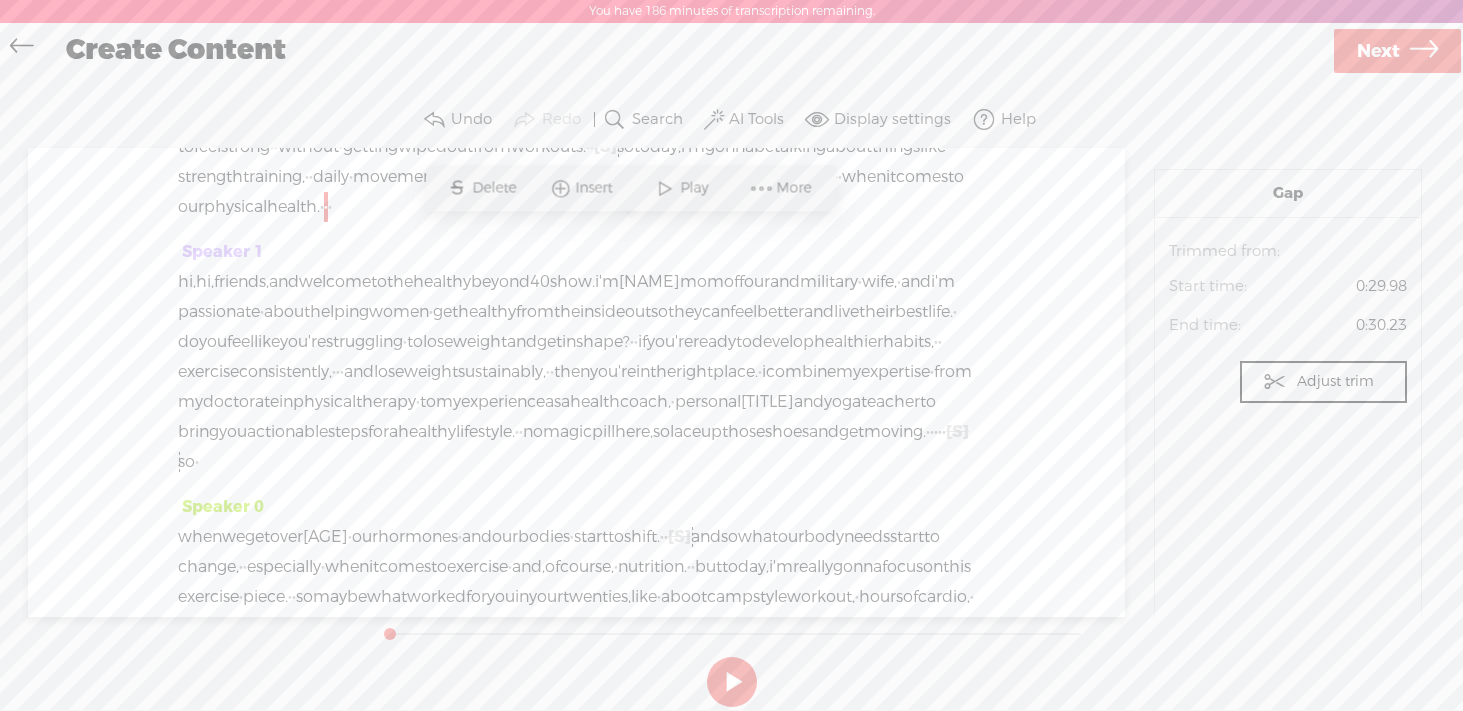 click on "Play" at bounding box center [696, 188] 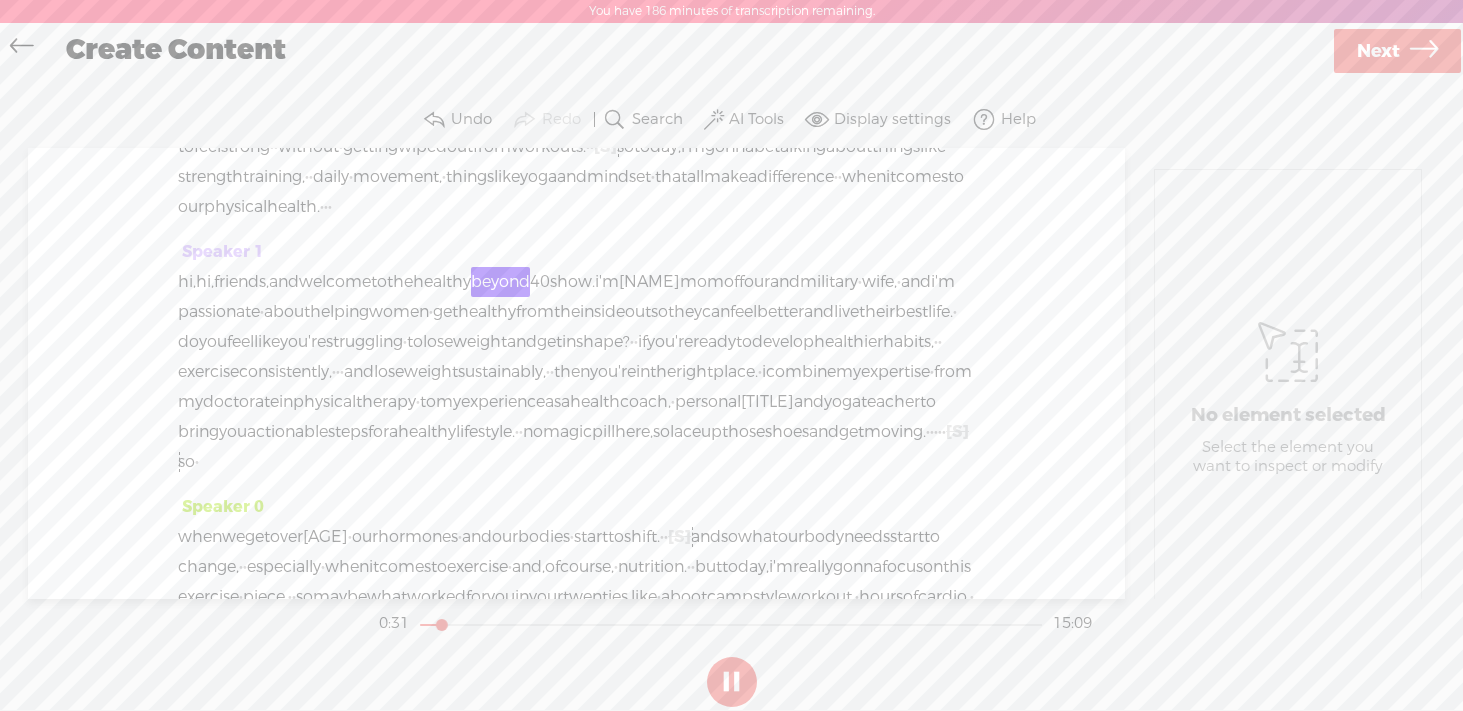click at bounding box center (732, 682) 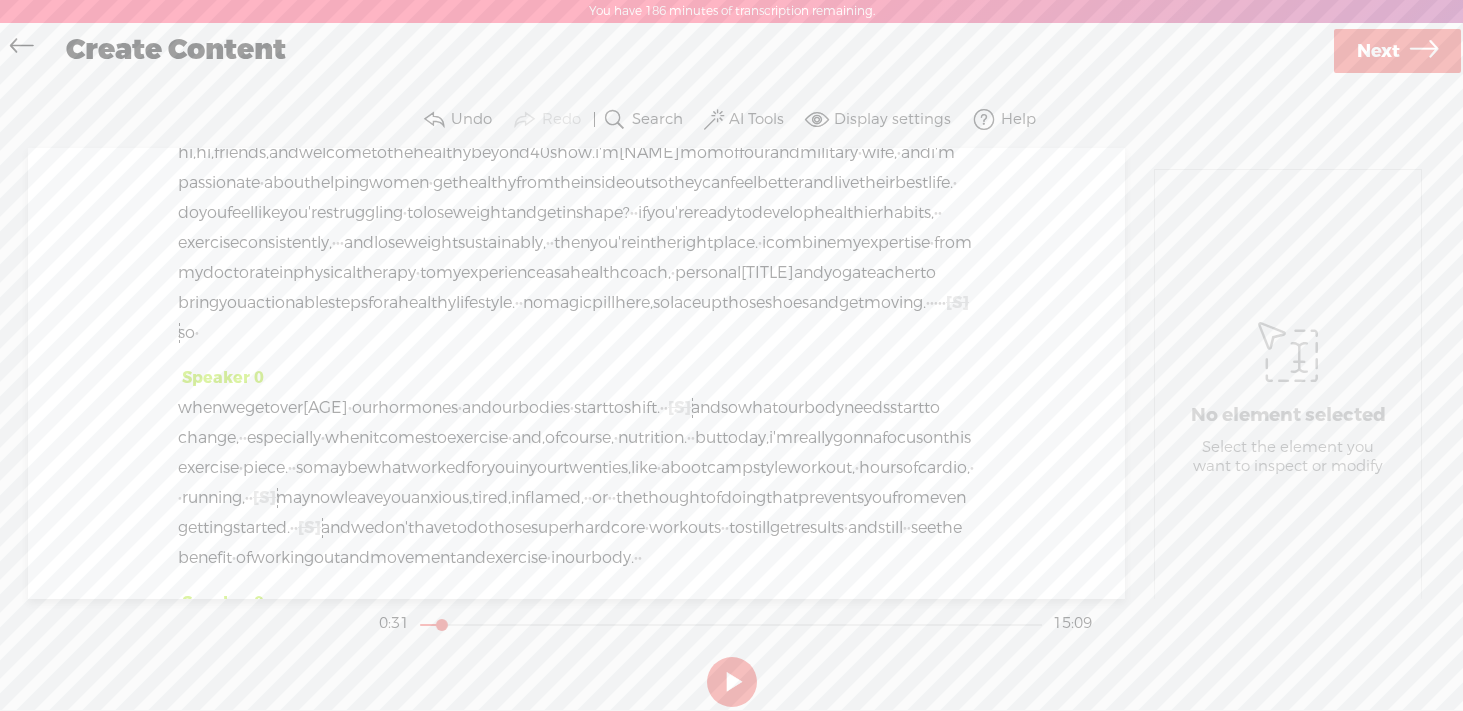 scroll, scrollTop: 263, scrollLeft: 0, axis: vertical 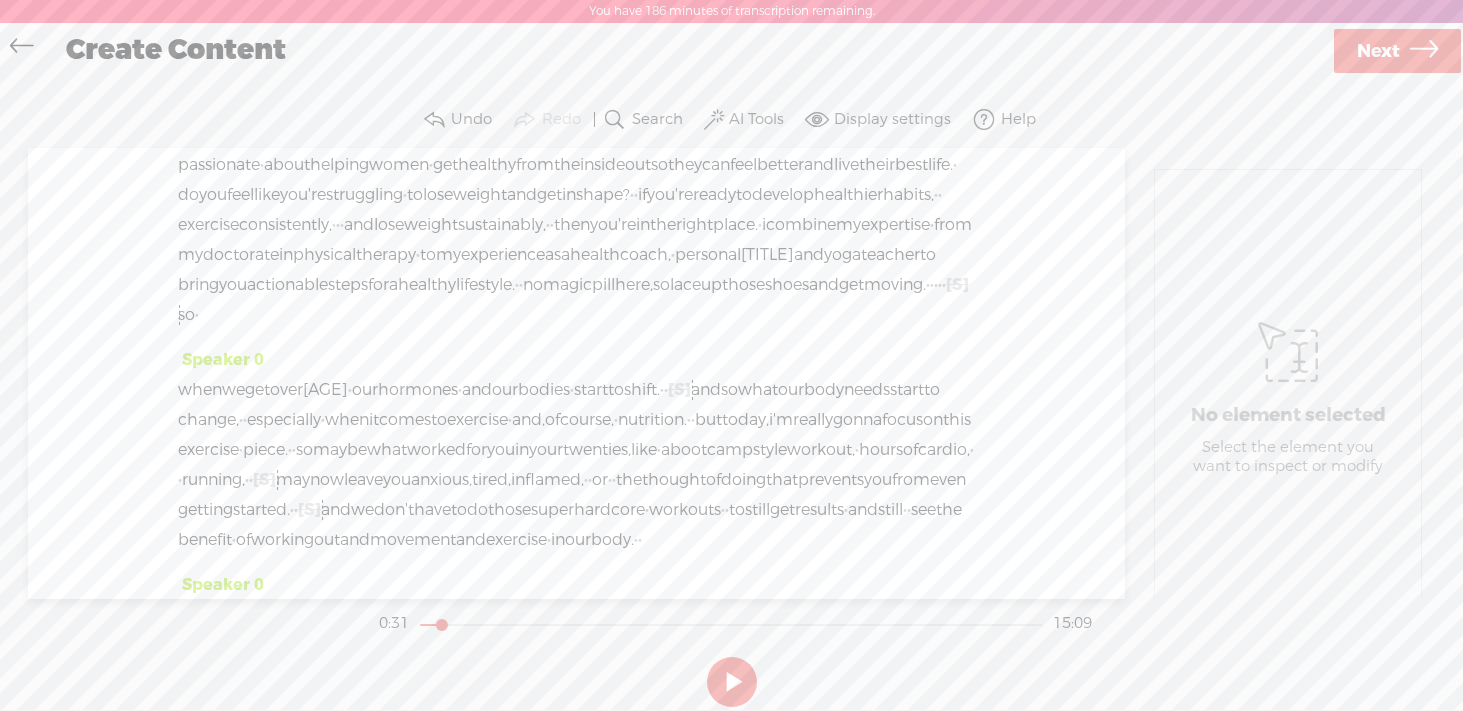 click on "[S]" at bounding box center (957, 284) 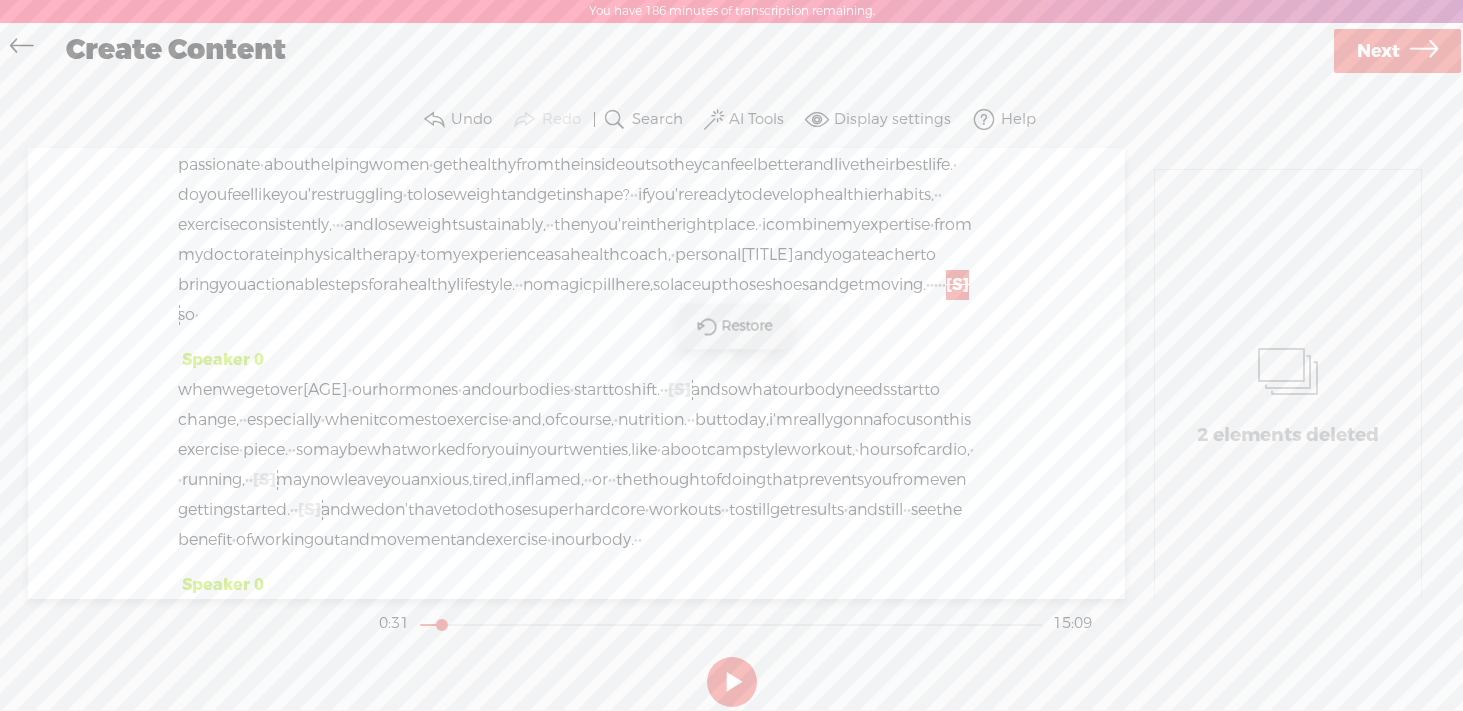 click on "Restore" at bounding box center [750, 326] 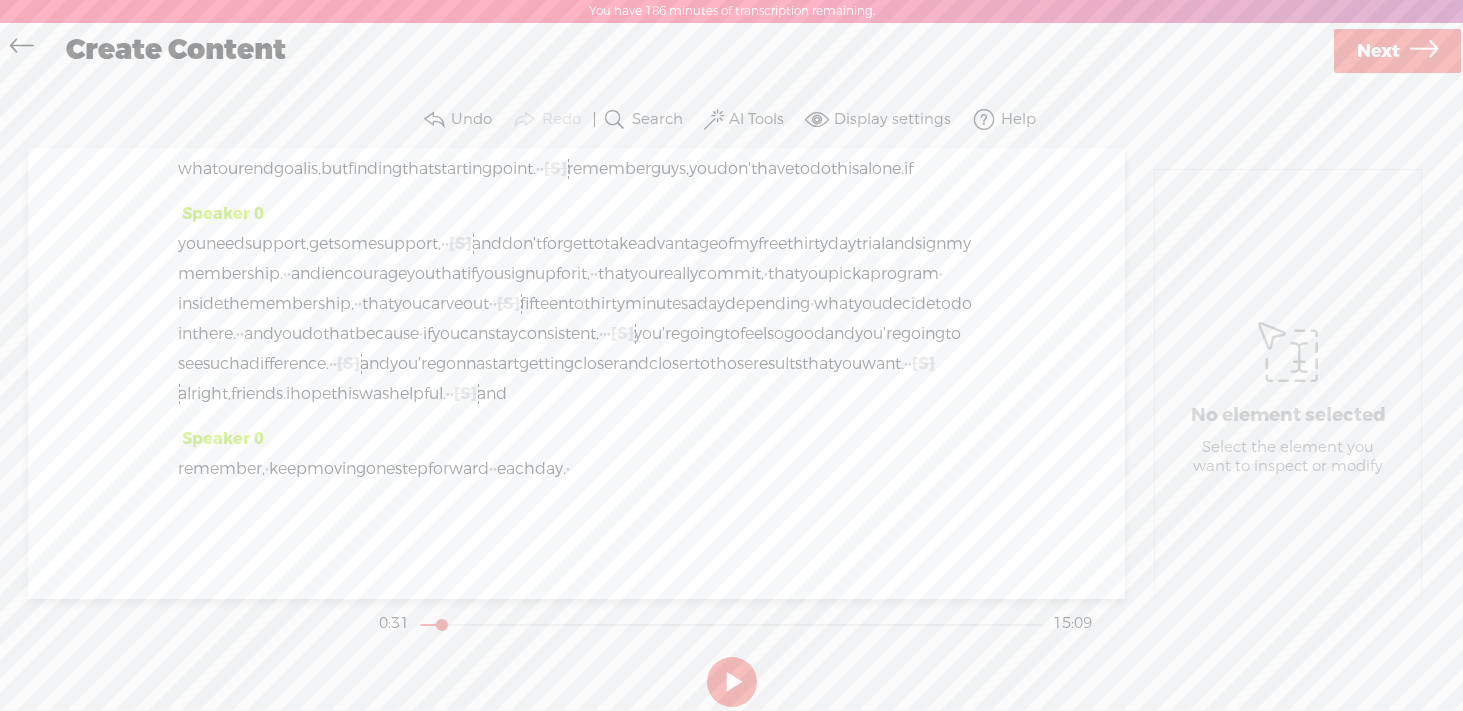 scroll, scrollTop: 5892, scrollLeft: 0, axis: vertical 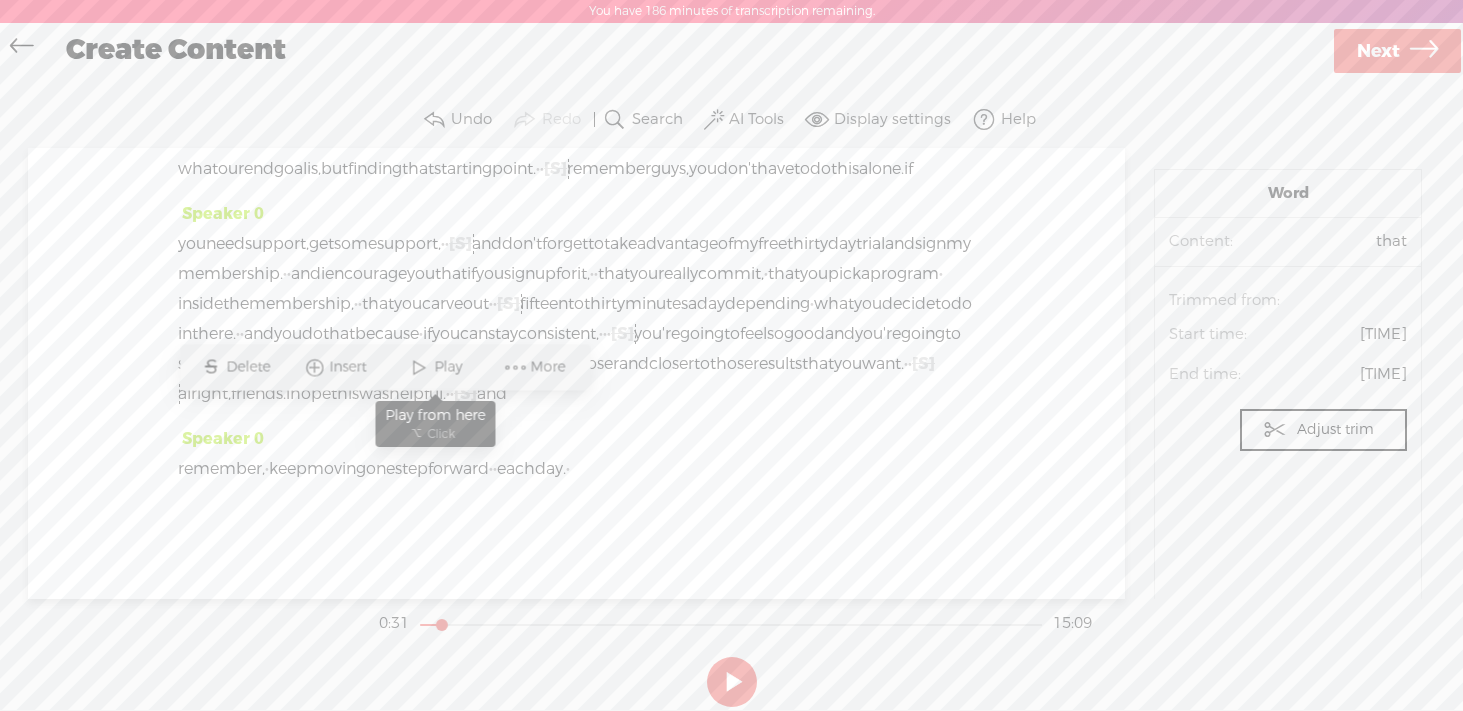 click on "Play" at bounding box center (450, 367) 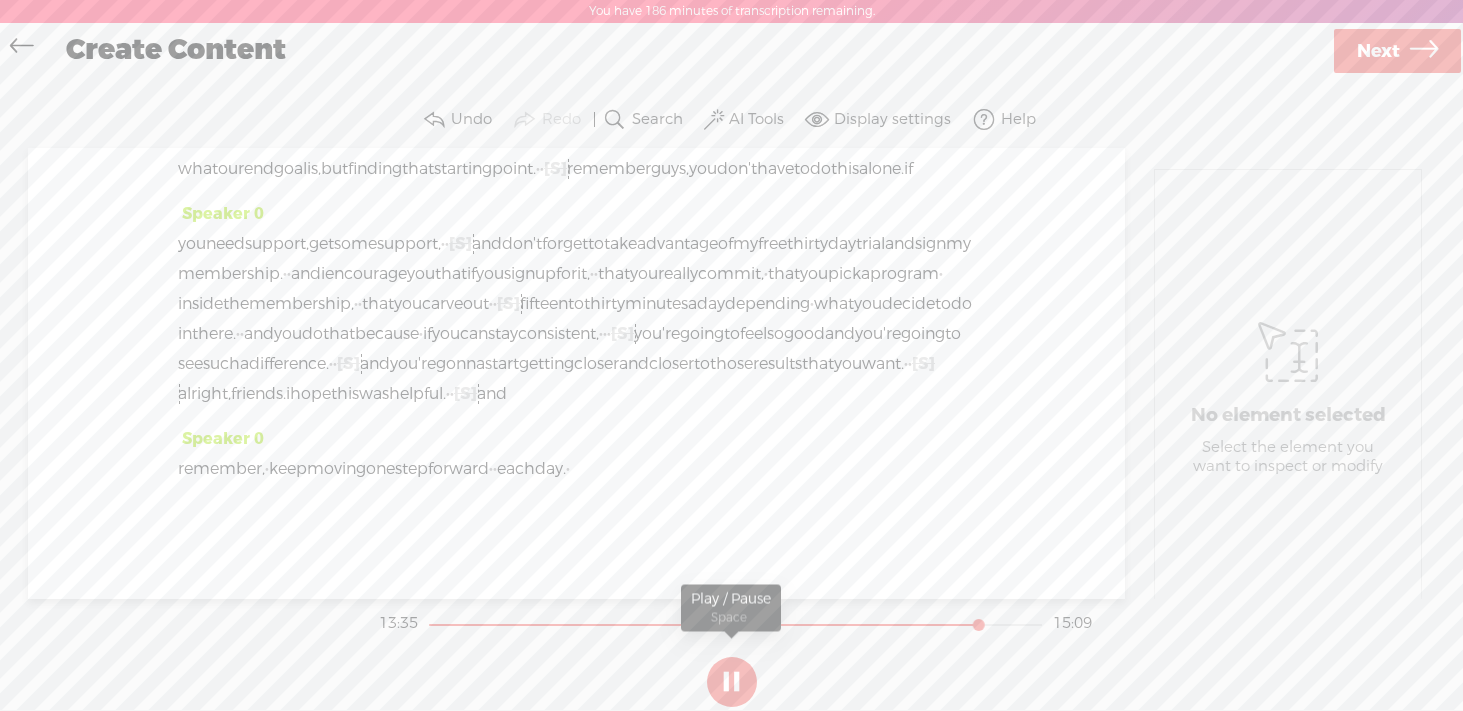 click at bounding box center [732, 682] 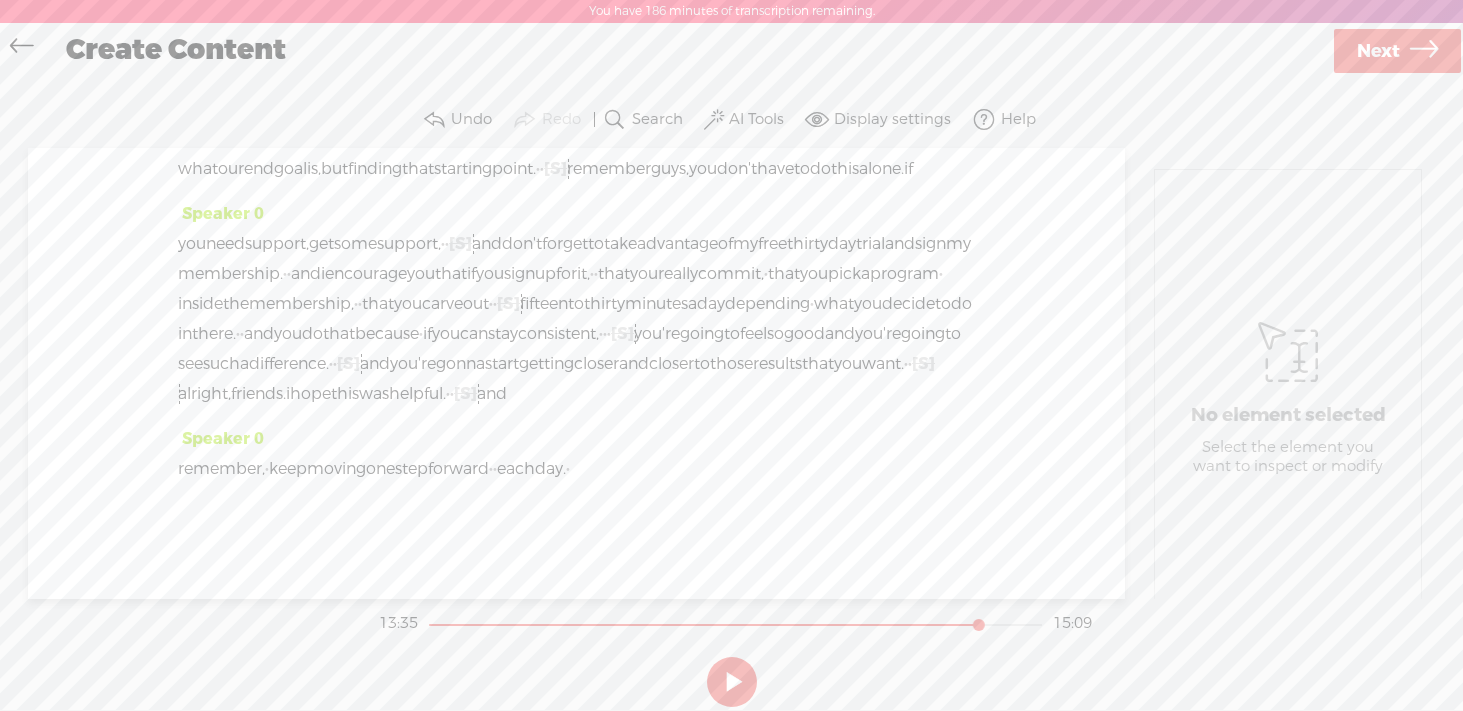 drag, startPoint x: 504, startPoint y: 416, endPoint x: 409, endPoint y: 418, distance: 95.02105 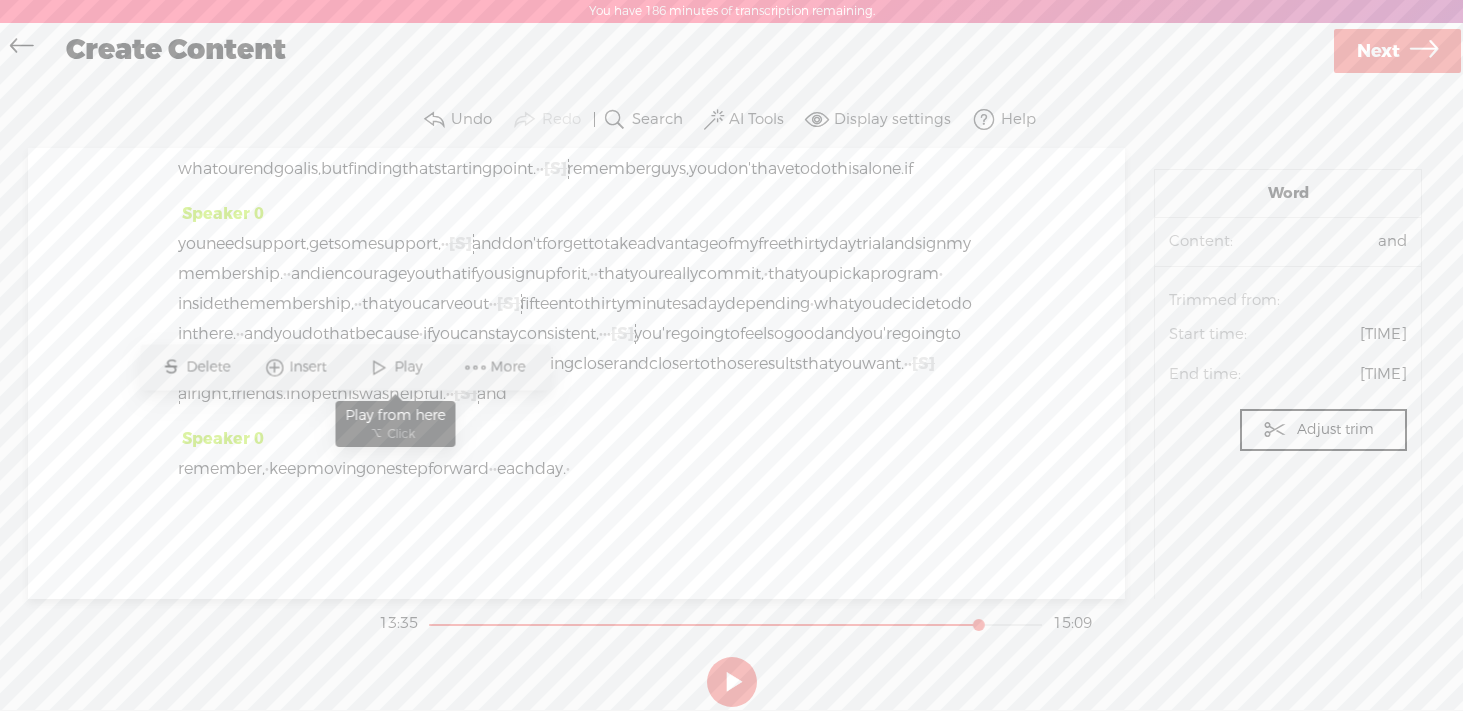 click at bounding box center [379, 367] 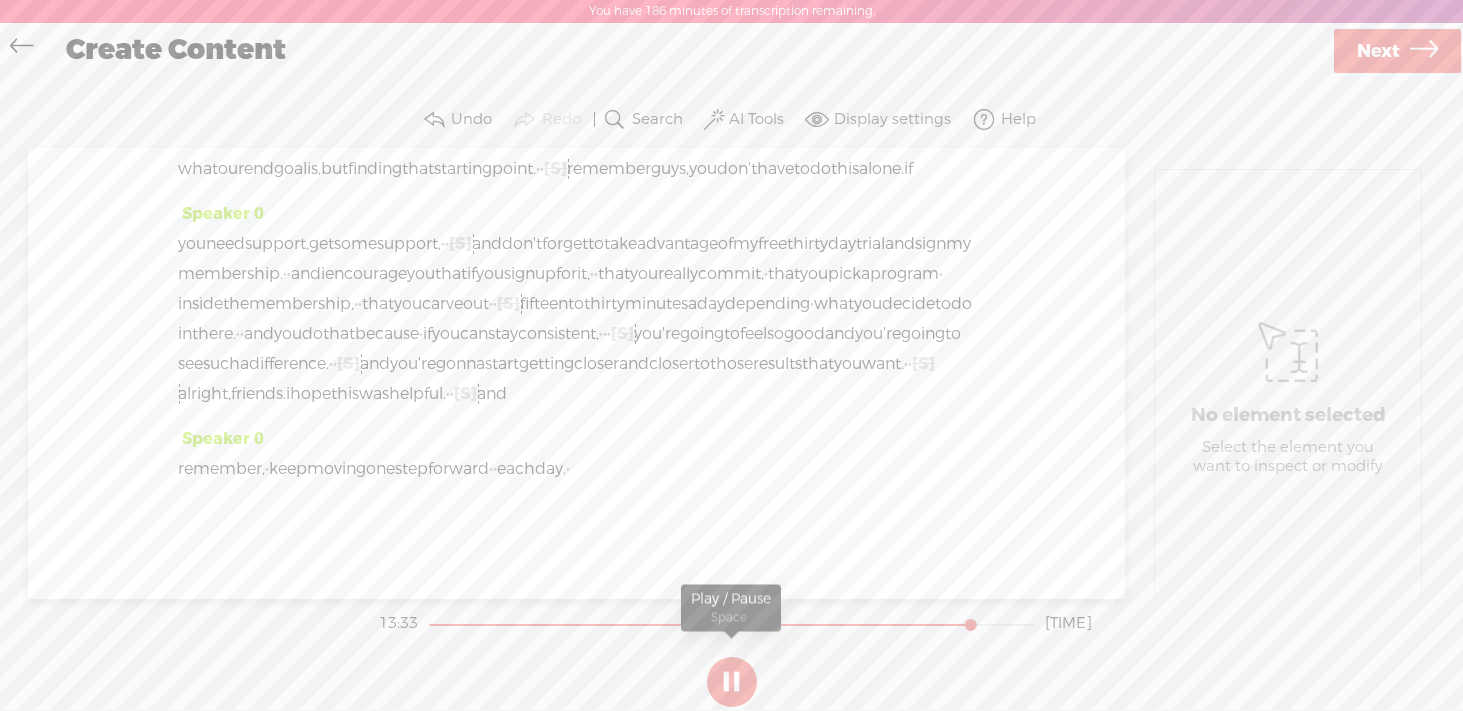 click at bounding box center [732, 682] 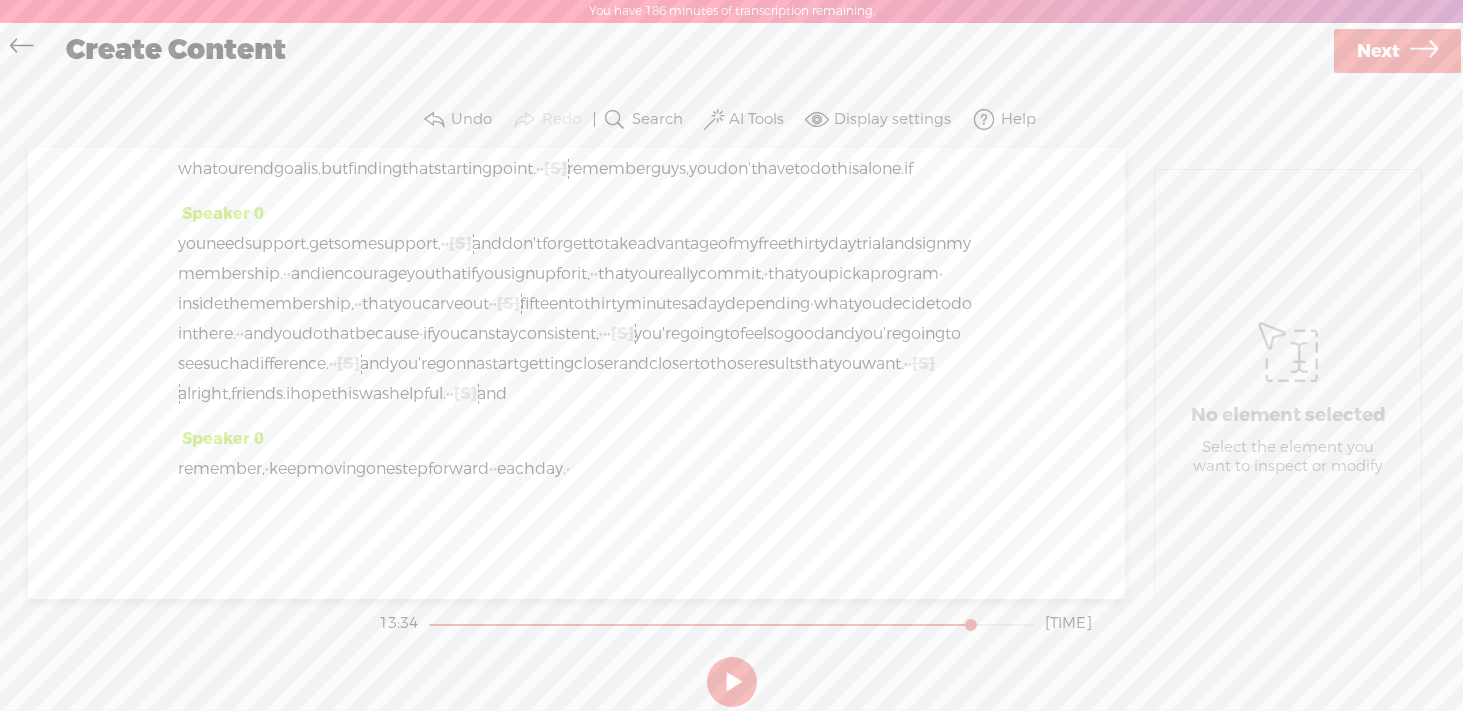 click on "[S]" at bounding box center (756, -147) 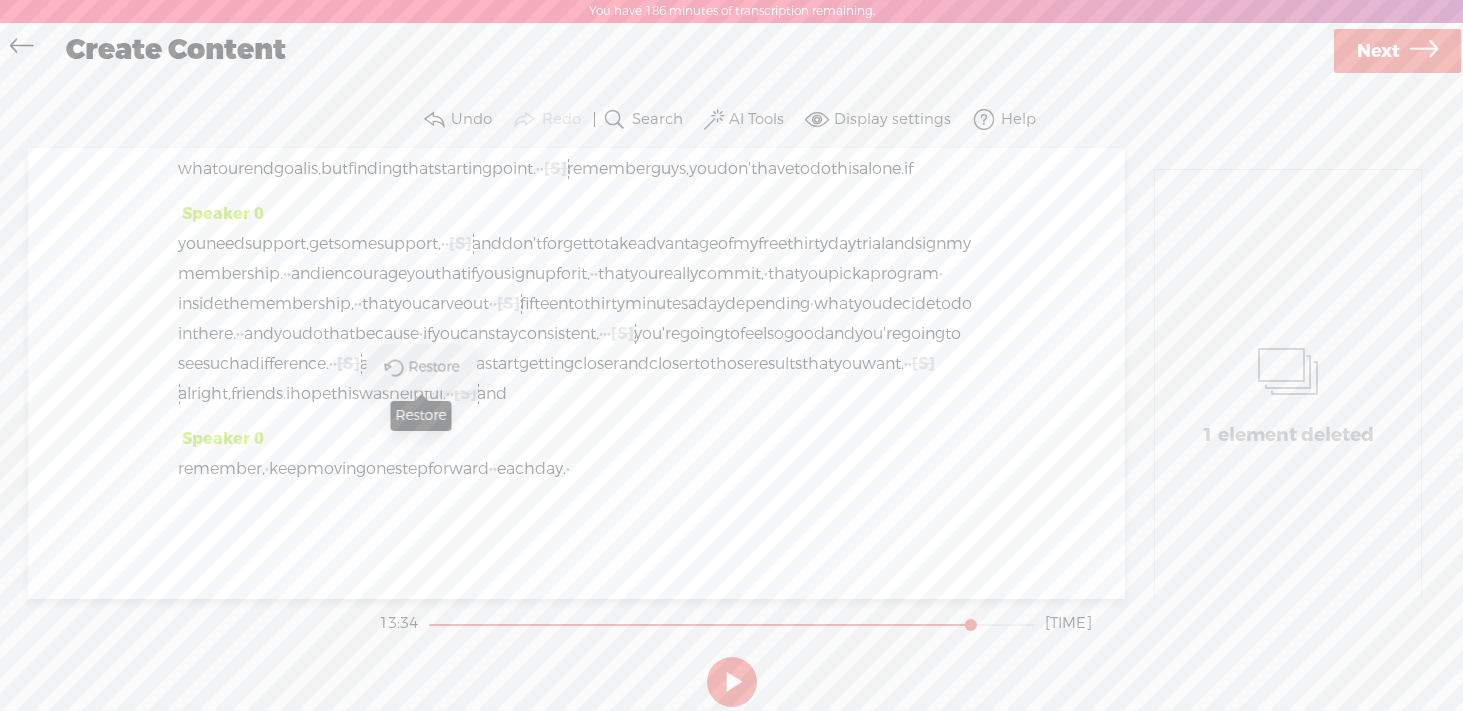 click on "Restore" at bounding box center (437, 367) 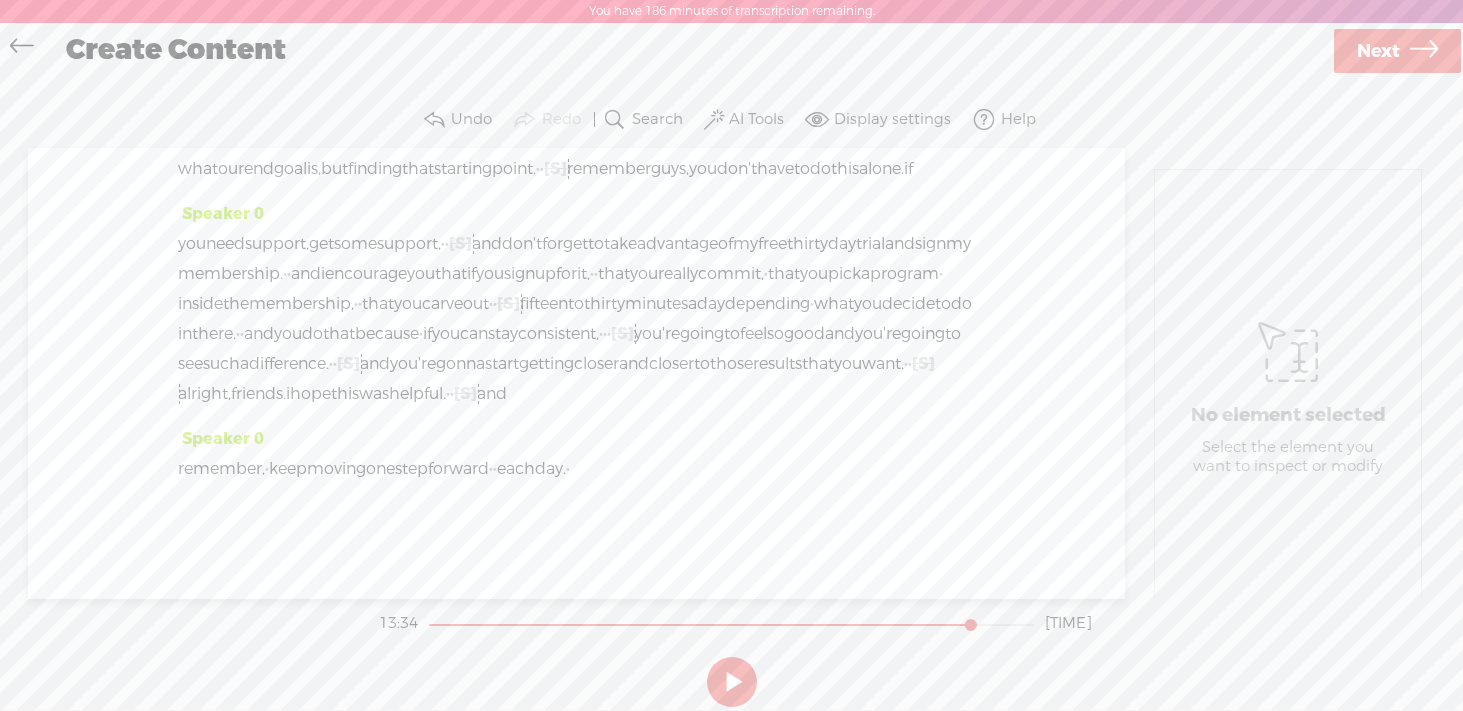 scroll, scrollTop: 6603, scrollLeft: 0, axis: vertical 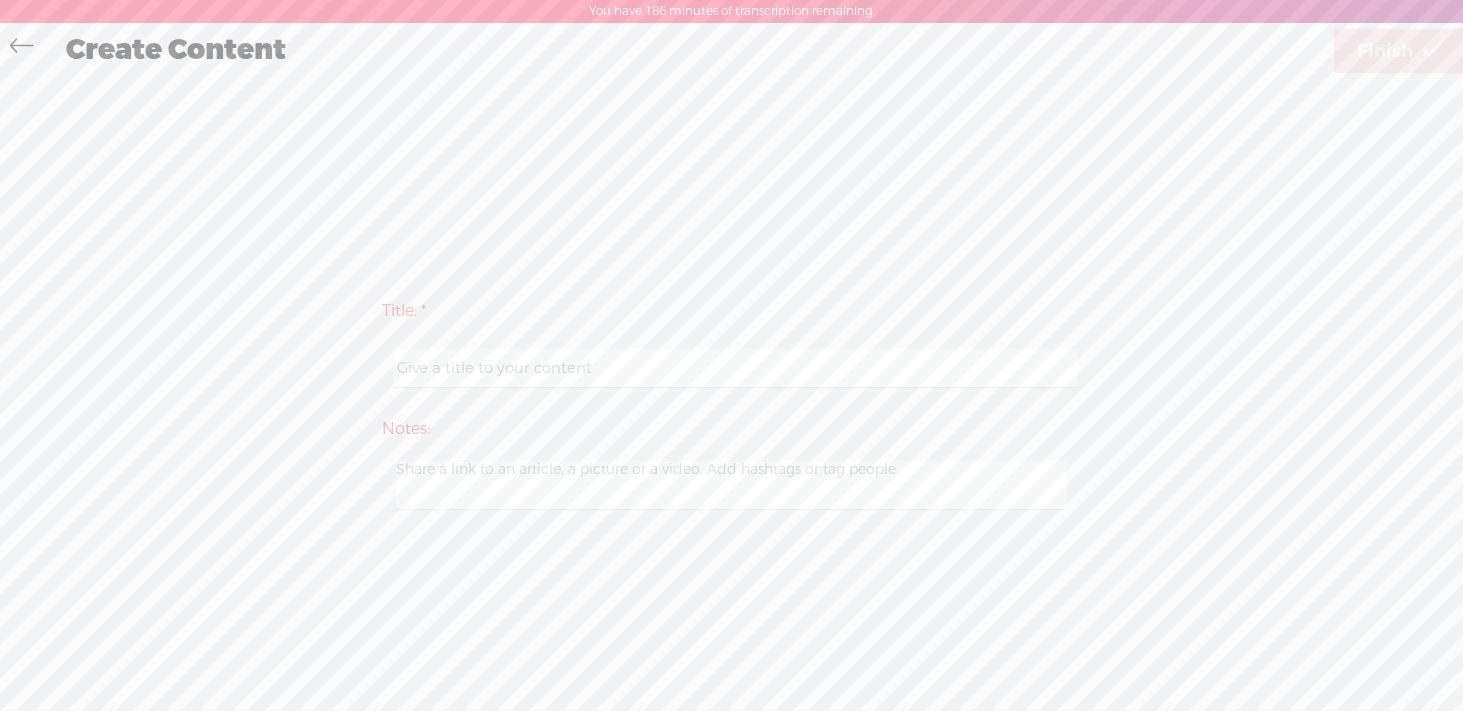 click at bounding box center [735, 368] 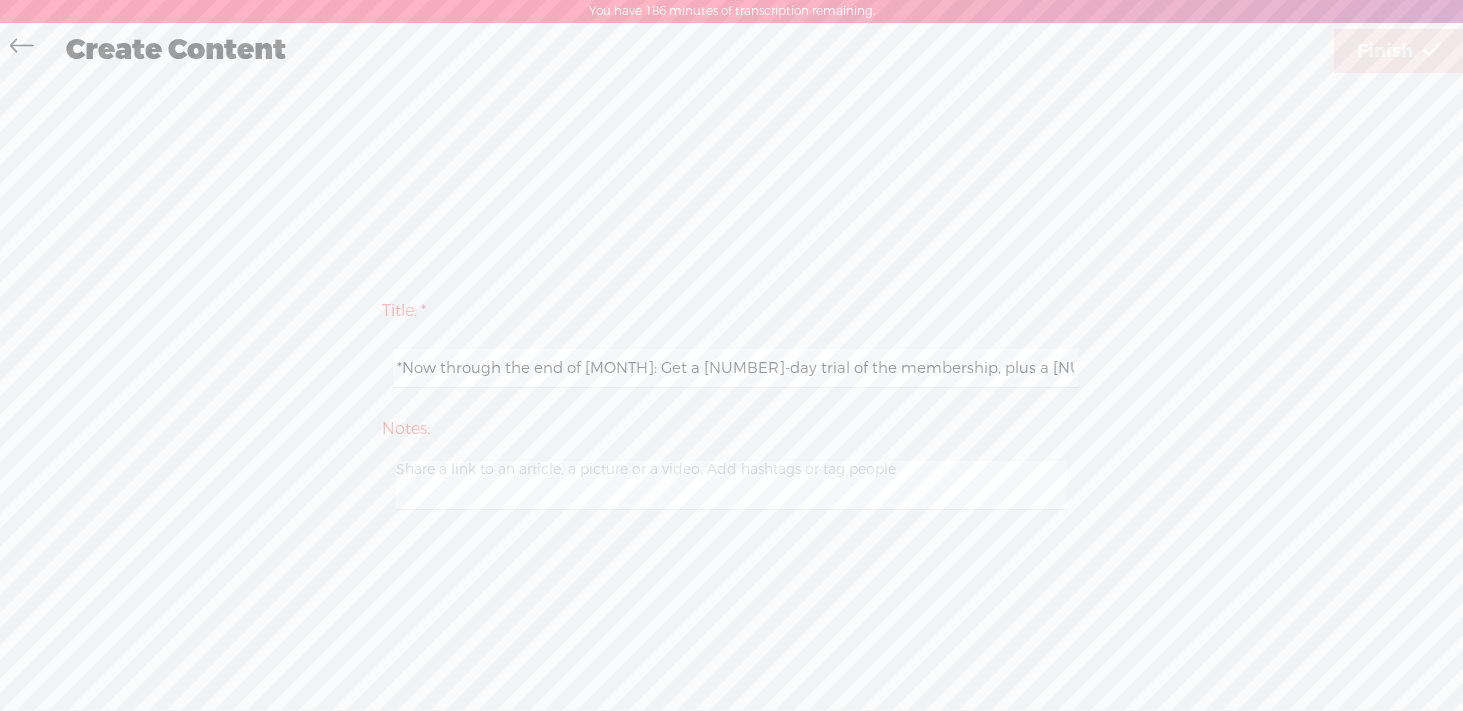 scroll, scrollTop: 0, scrollLeft: 1434, axis: horizontal 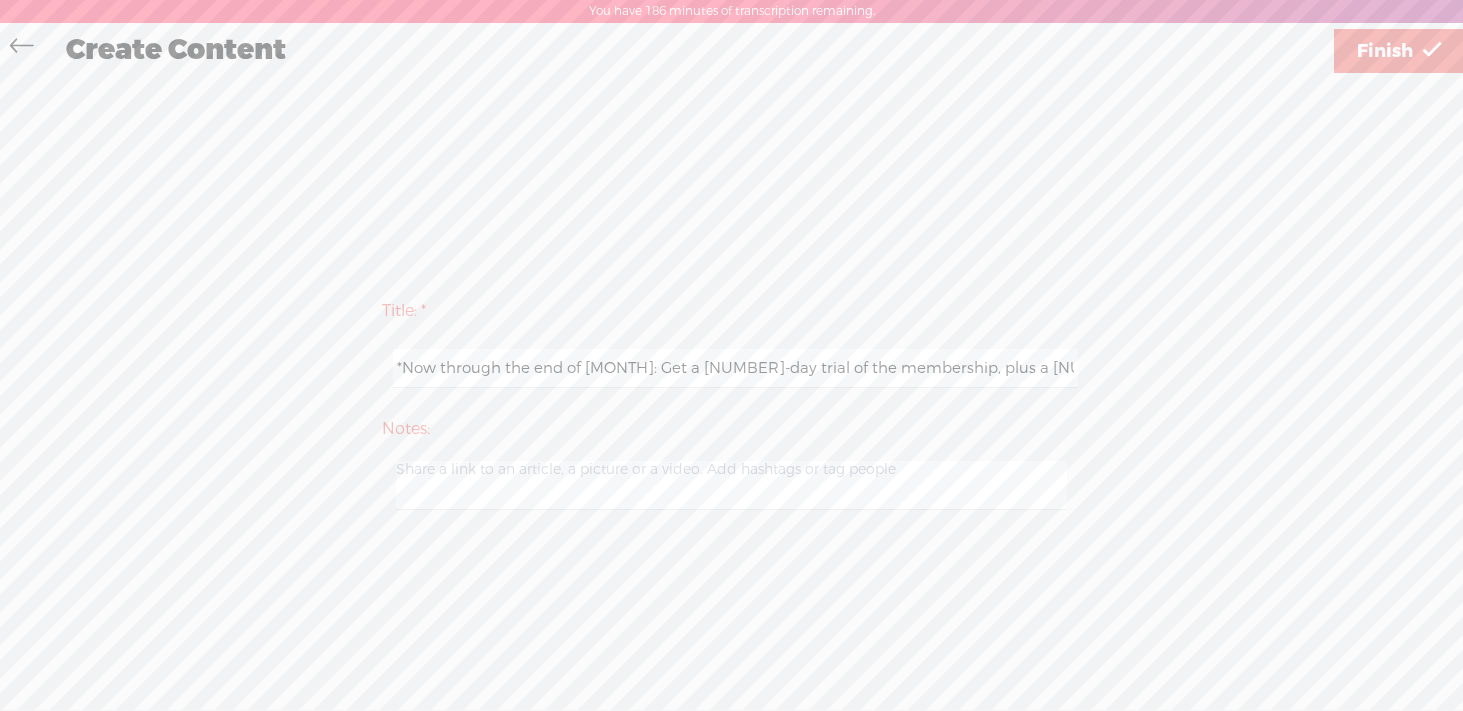 drag, startPoint x: 1073, startPoint y: 368, endPoint x: 206, endPoint y: 360, distance: 867.0369 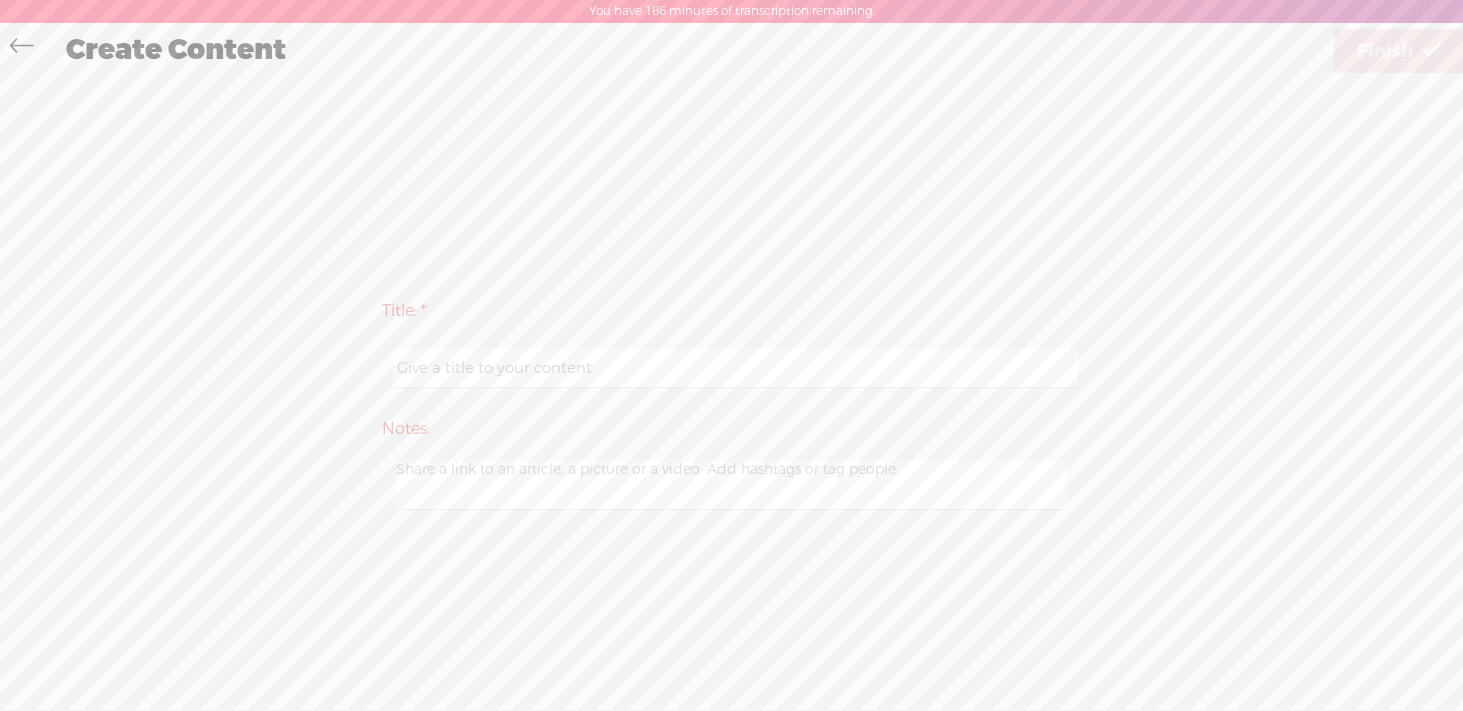 paste on "#[NUMBER] | Workouts for More Strength and Less Burnout: How to Exercise Smarter in Your [AGE]s and Beyond" 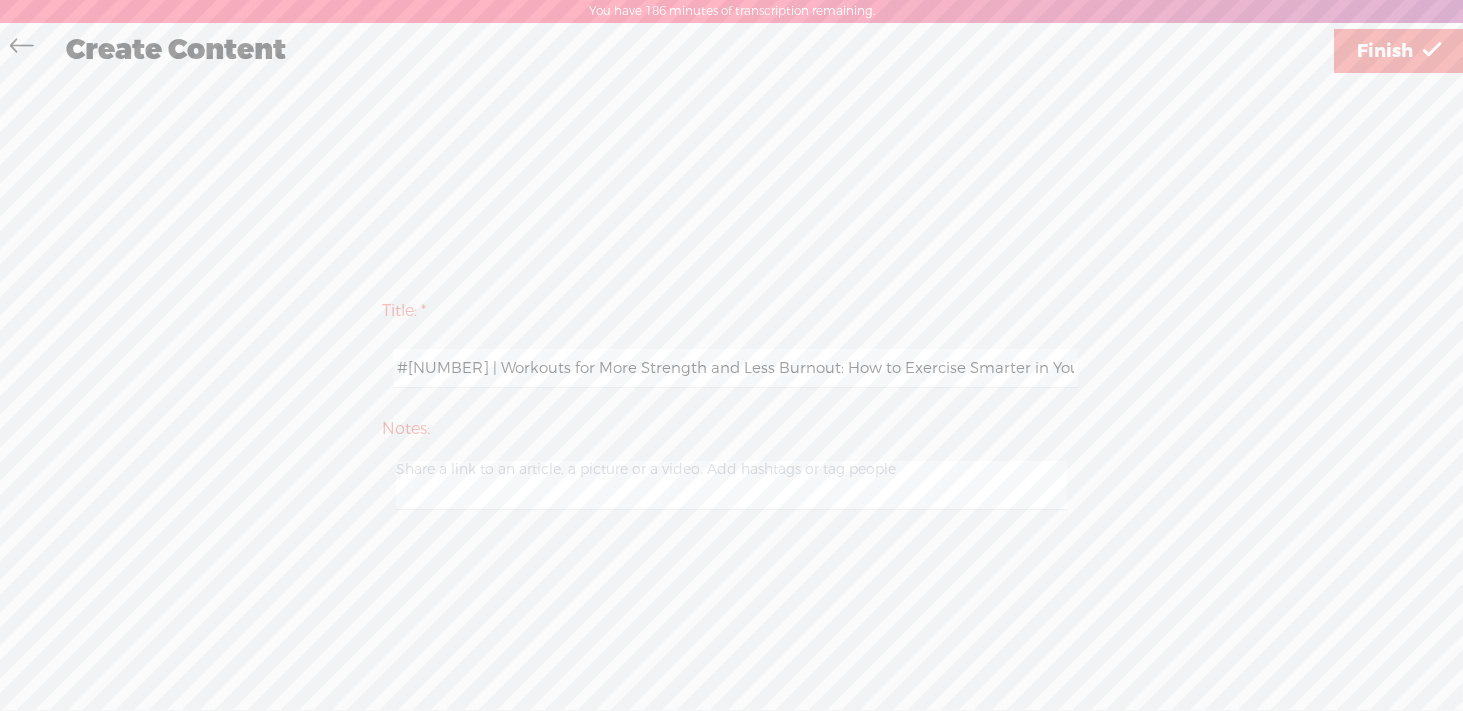scroll, scrollTop: 0, scrollLeft: 75, axis: horizontal 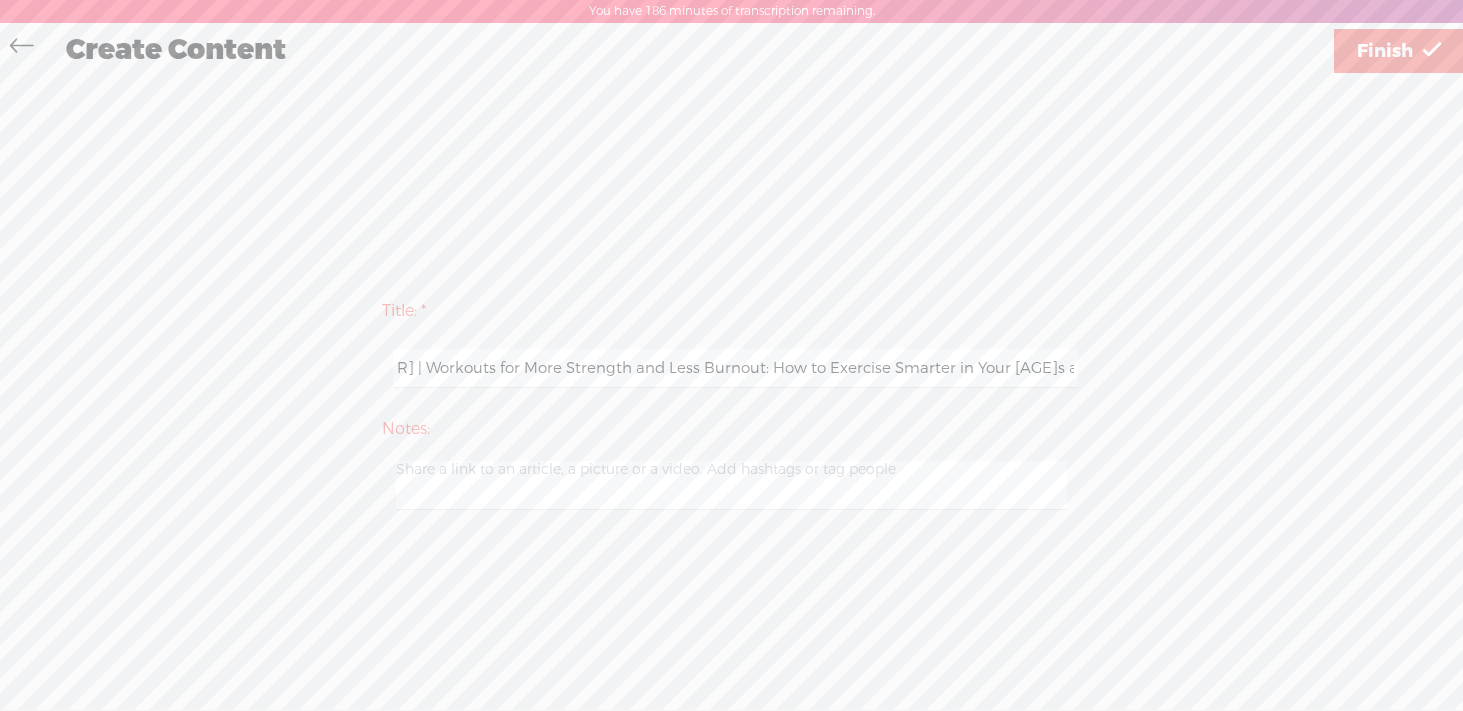 type on "#[NUMBER] | Workouts for More Strength and Less Burnout: How to Exercise Smarter in Your [AGE]s and Beyond" 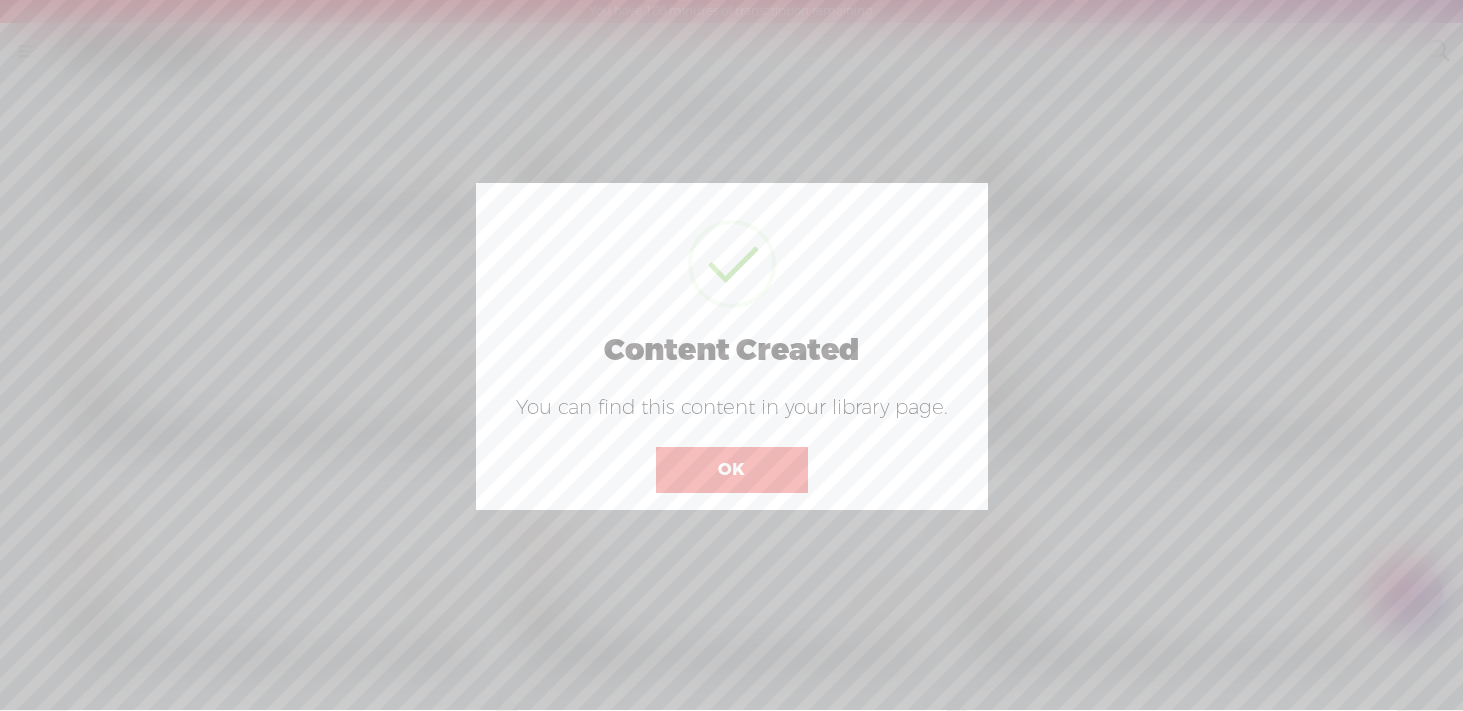 click on "OK" at bounding box center (732, 470) 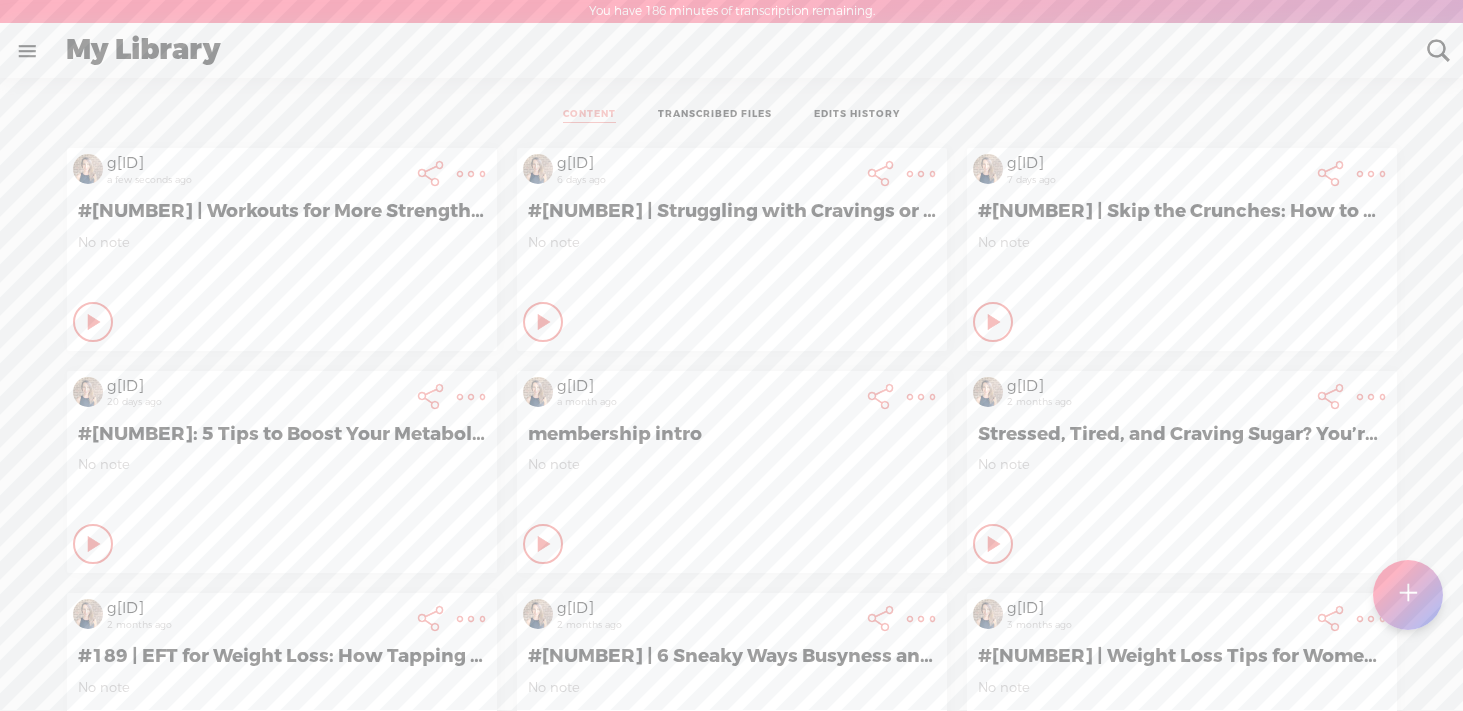 click at bounding box center [471, 174] 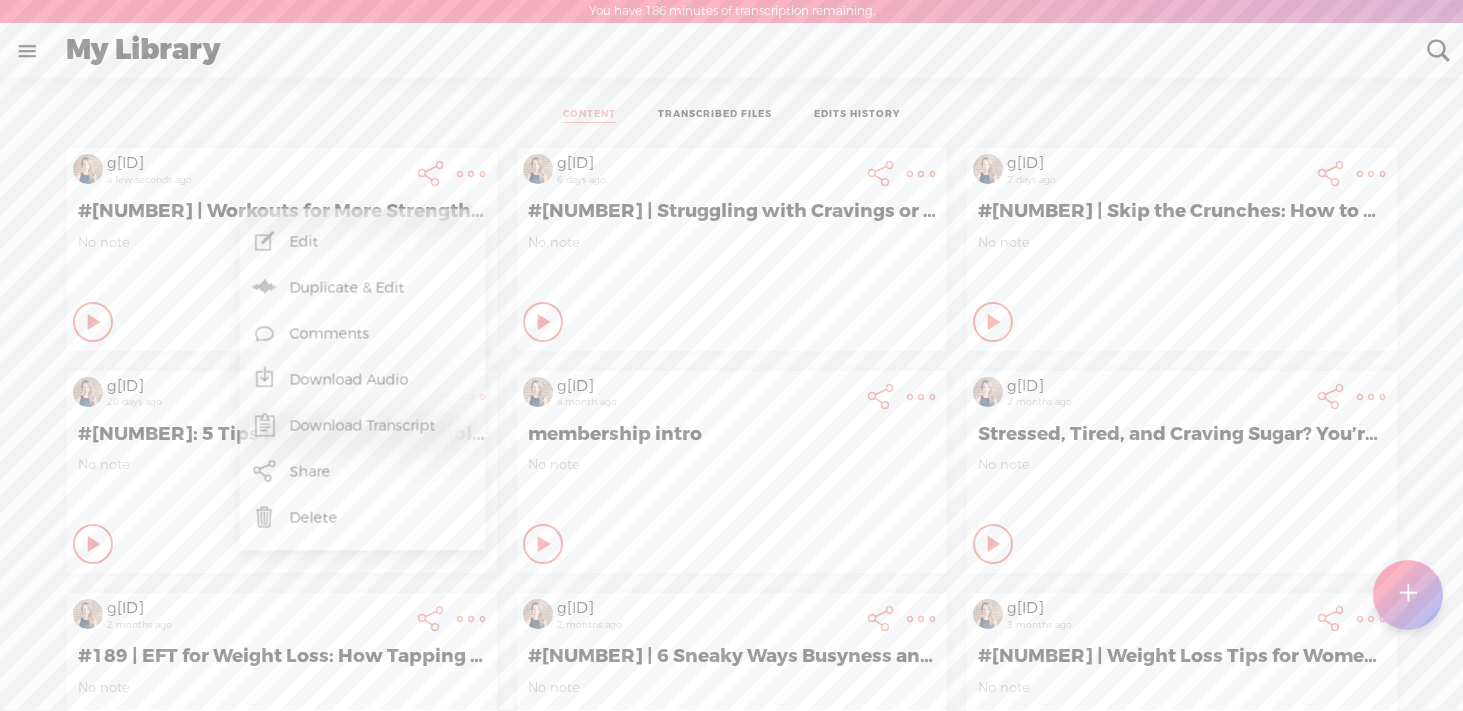 click on "Download Audio" at bounding box center (363, 380) 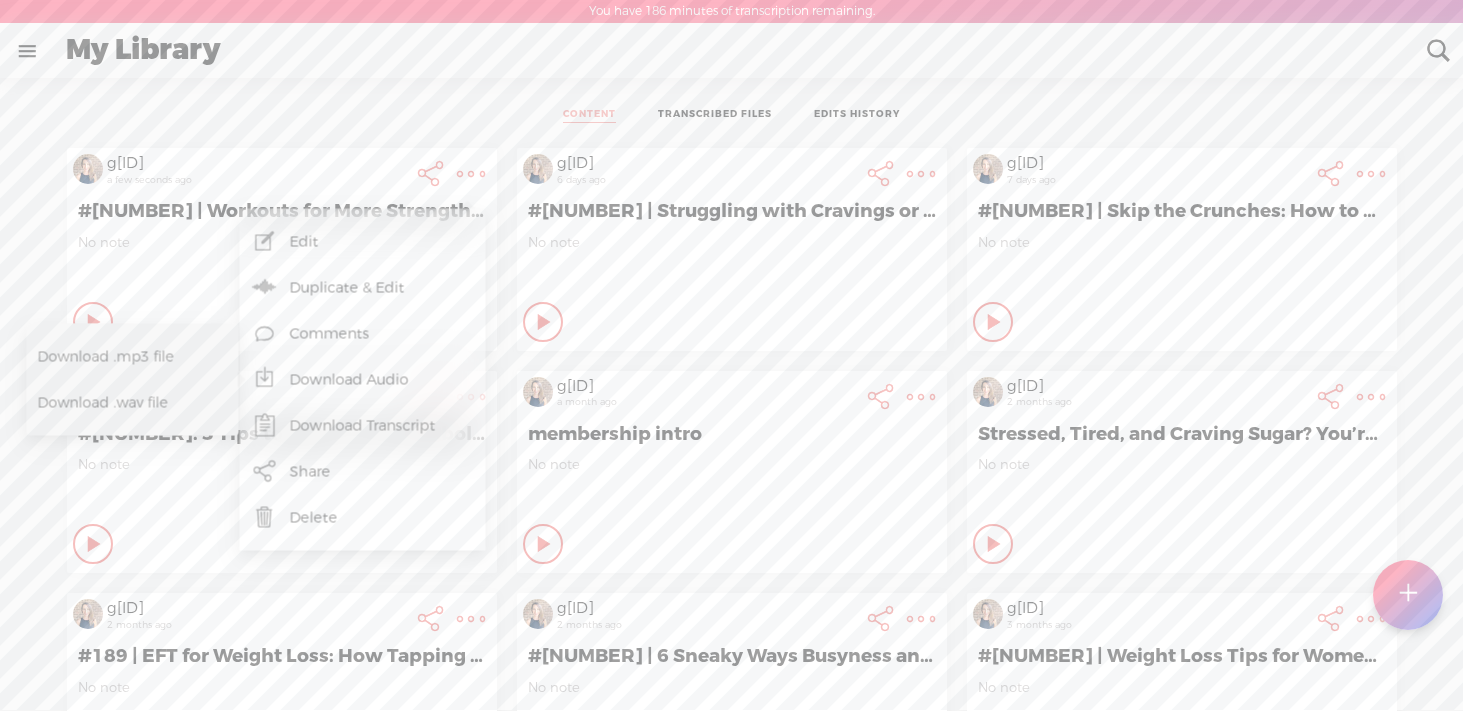 click on "Download .mp3 file" at bounding box center (126, 356) 